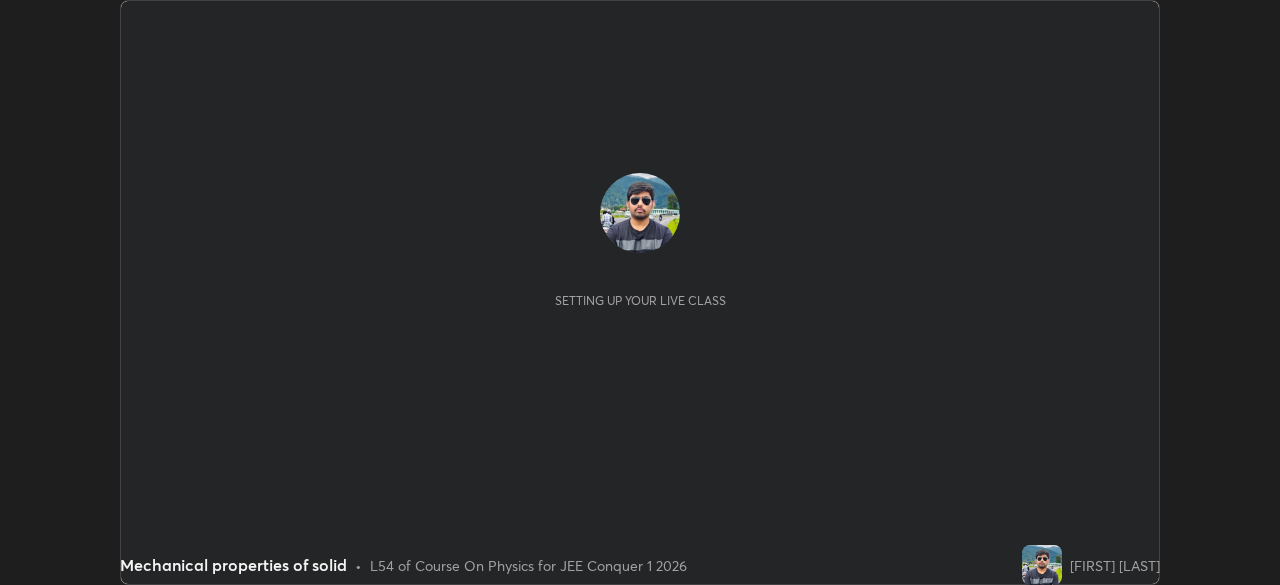 scroll, scrollTop: 0, scrollLeft: 0, axis: both 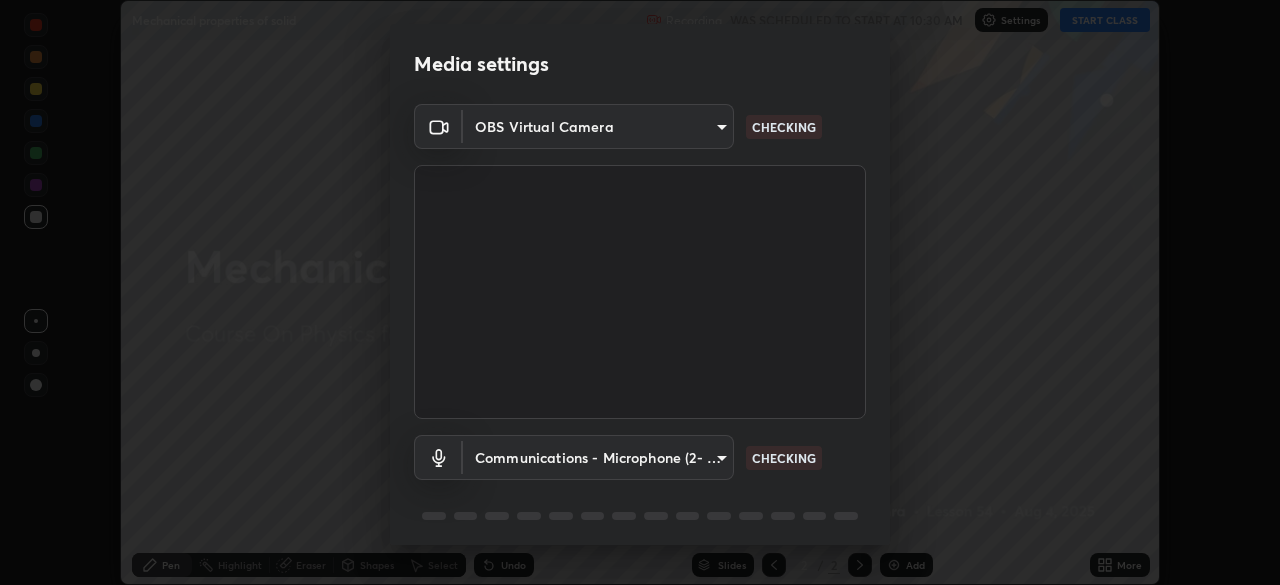 type on "9c5db0e3d6bf80210af106929d999d9f929c5ea5bbb961195660b7f823e2c793" 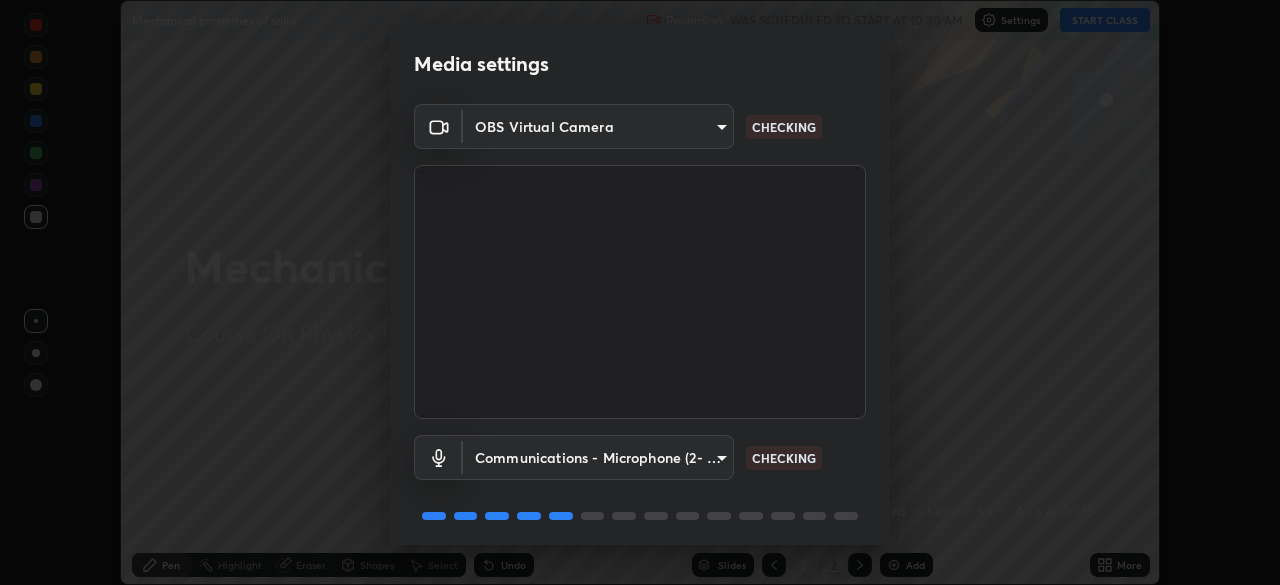 scroll, scrollTop: 71, scrollLeft: 0, axis: vertical 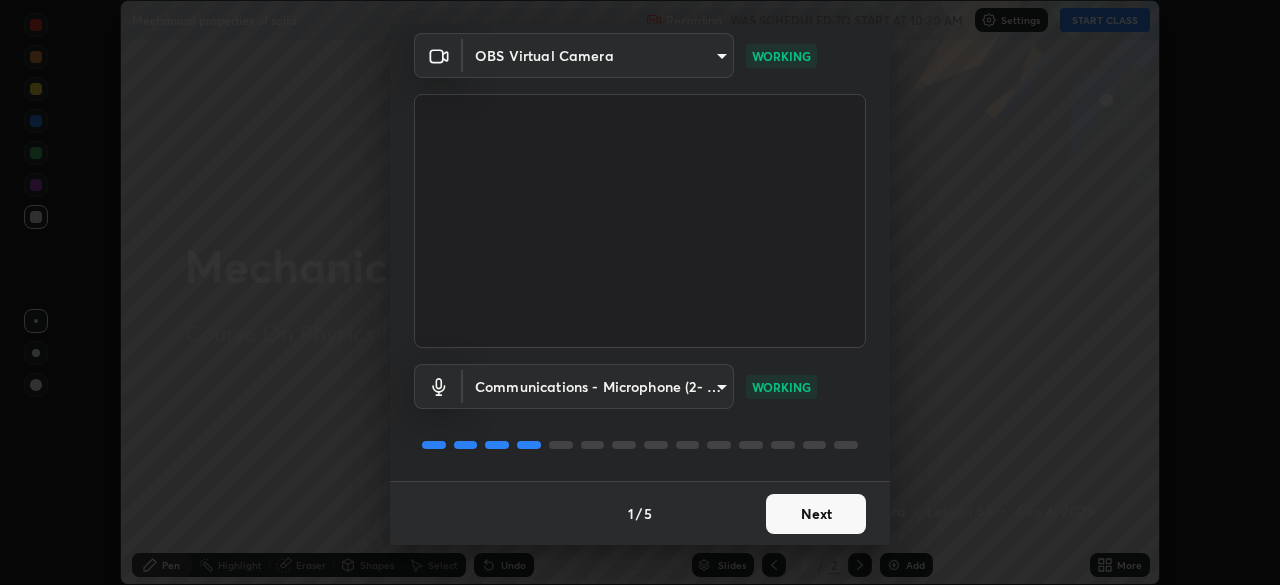 click on "Next" at bounding box center (816, 514) 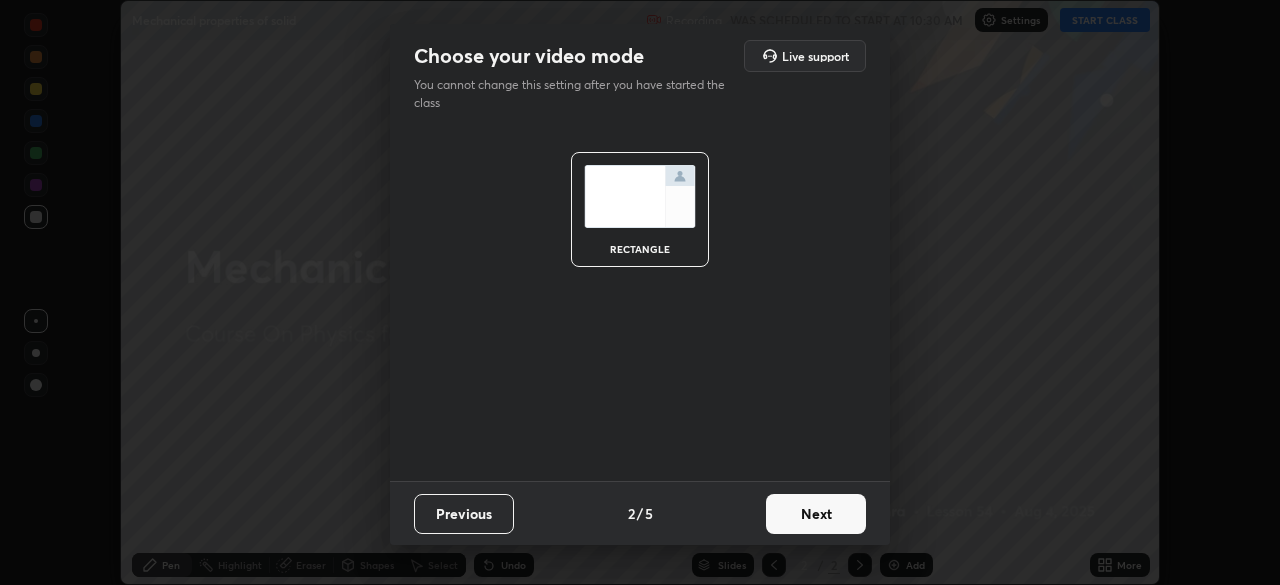 scroll, scrollTop: 0, scrollLeft: 0, axis: both 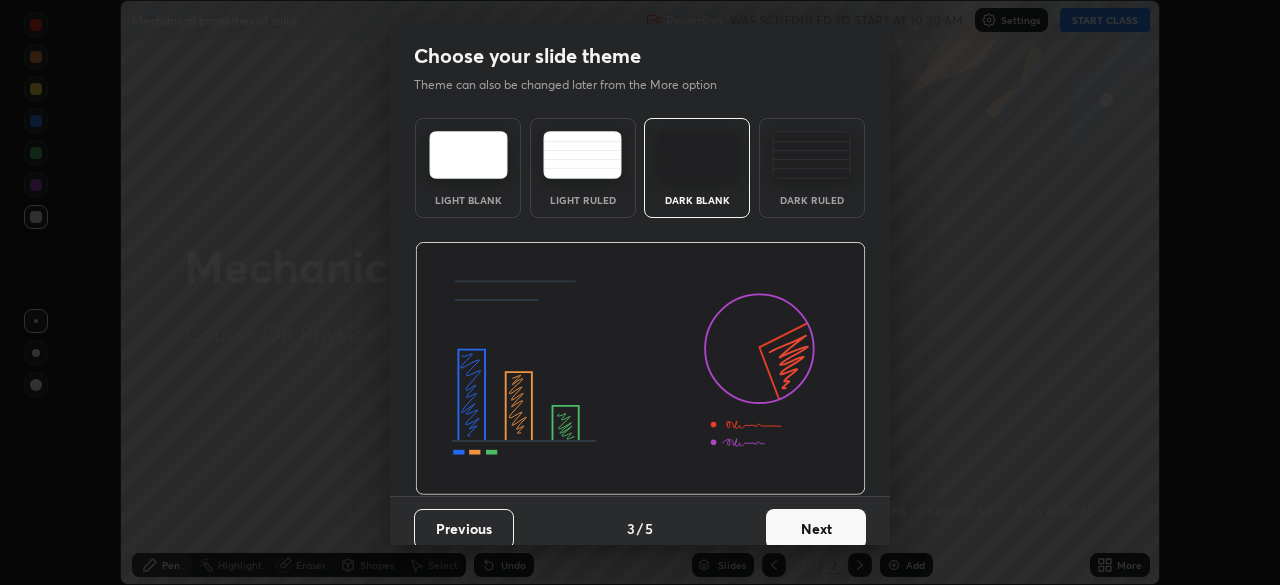 click on "Next" at bounding box center [816, 529] 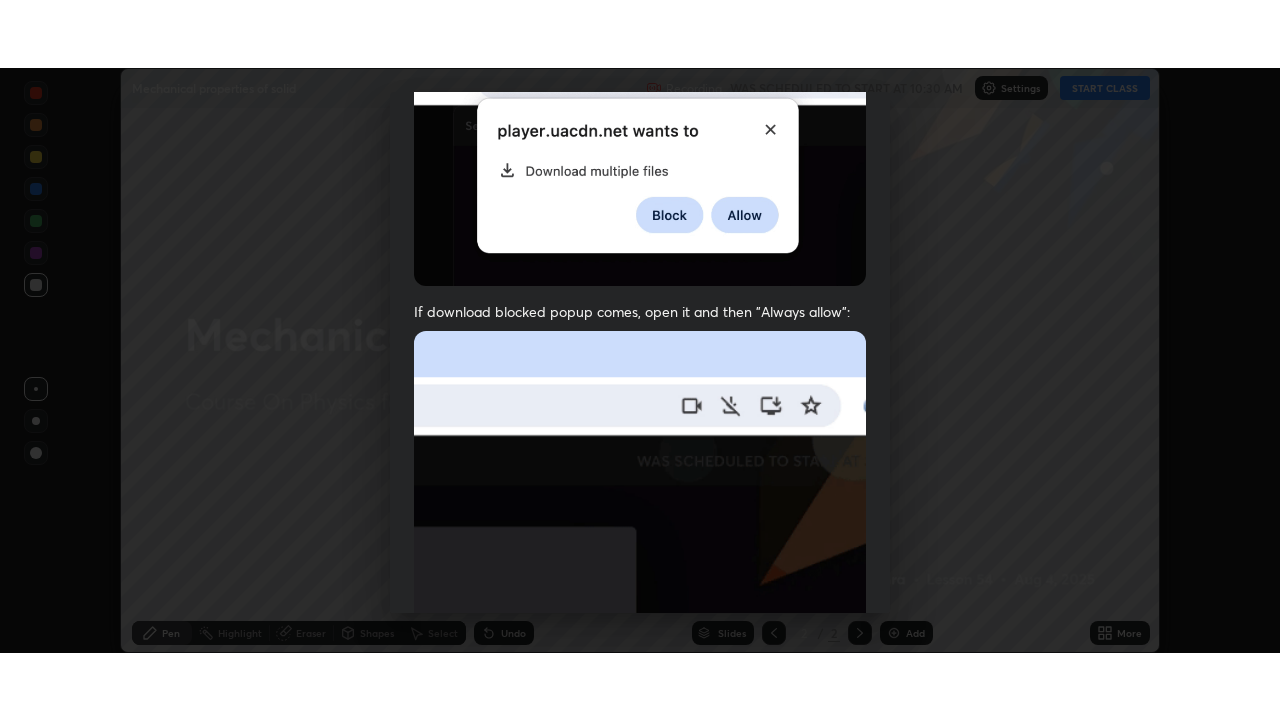 scroll, scrollTop: 479, scrollLeft: 0, axis: vertical 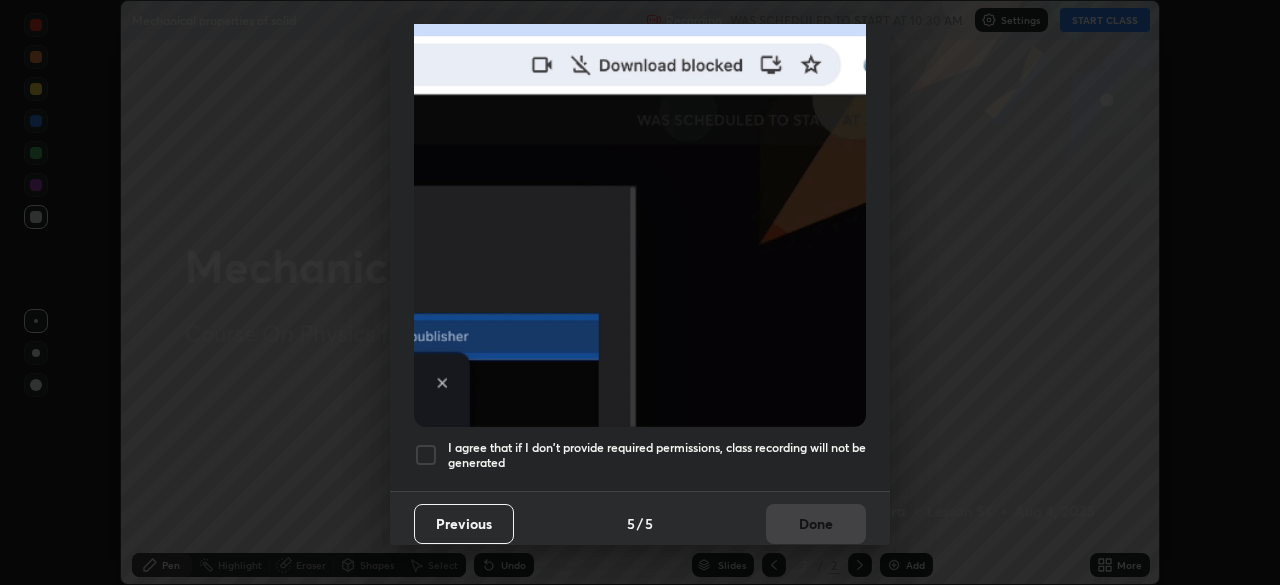 click on "I agree that if I don't provide required permissions, class recording will not be generated" at bounding box center (657, 455) 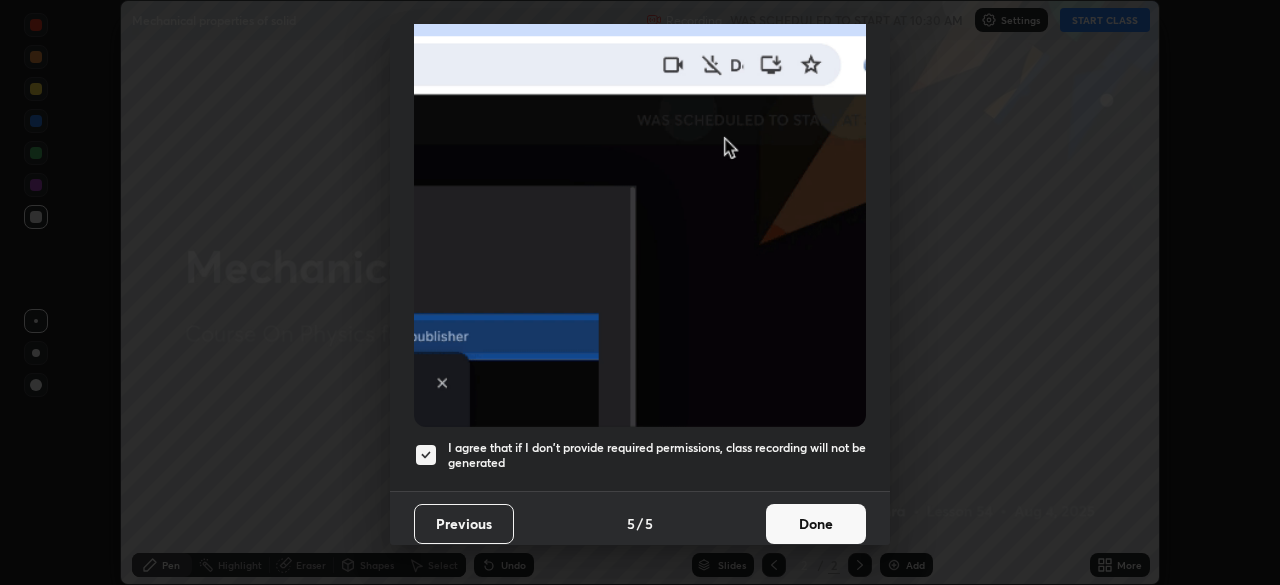 click on "Done" at bounding box center (816, 524) 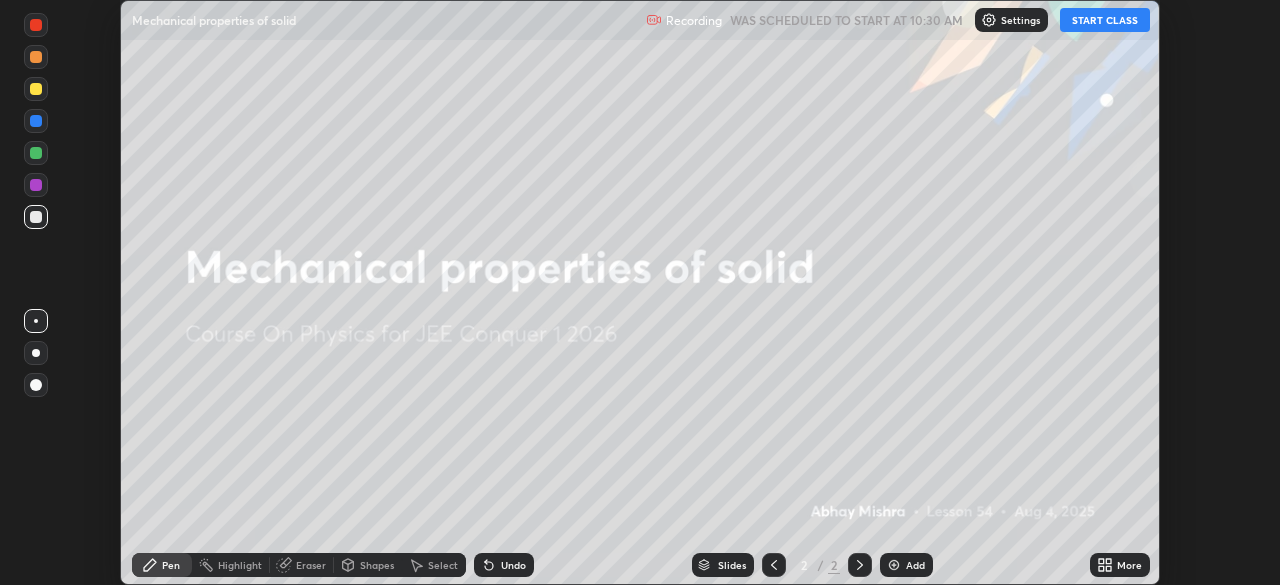 click on "START CLASS" at bounding box center [1105, 20] 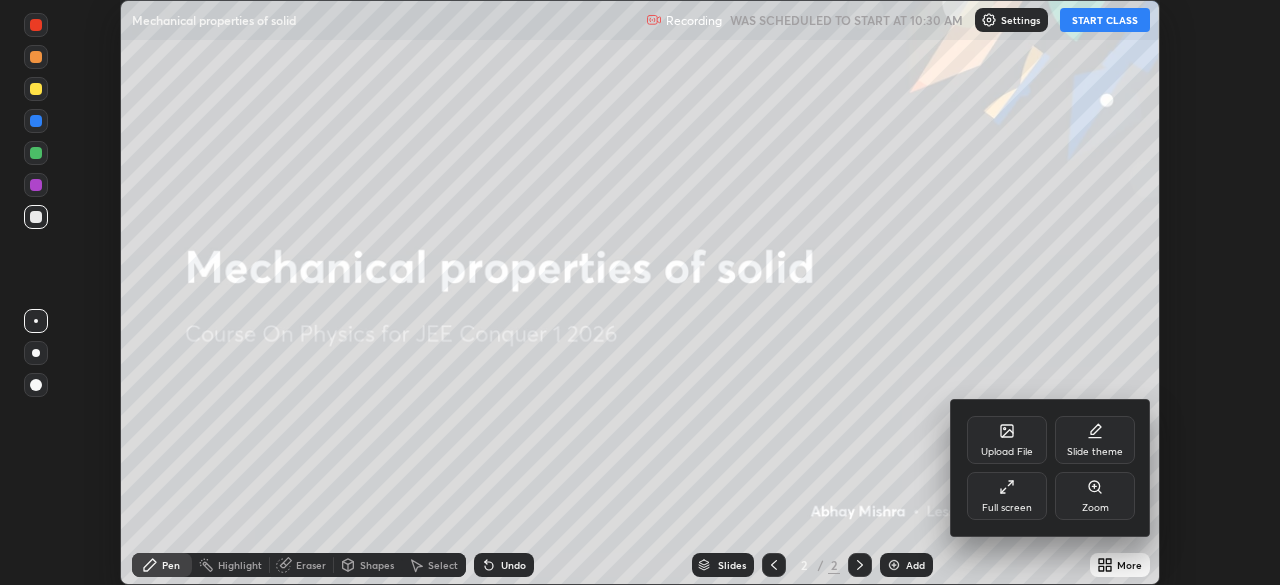 click on "Full screen" at bounding box center (1007, 496) 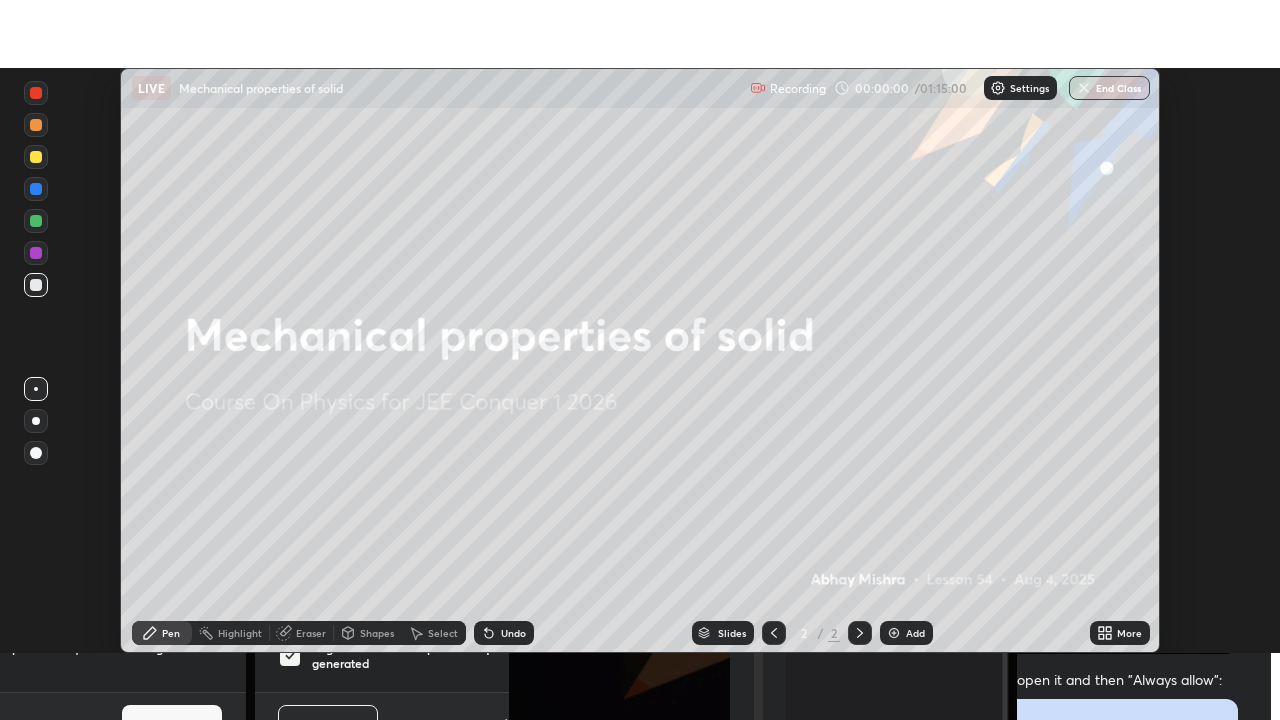 scroll, scrollTop: 99280, scrollLeft: 98720, axis: both 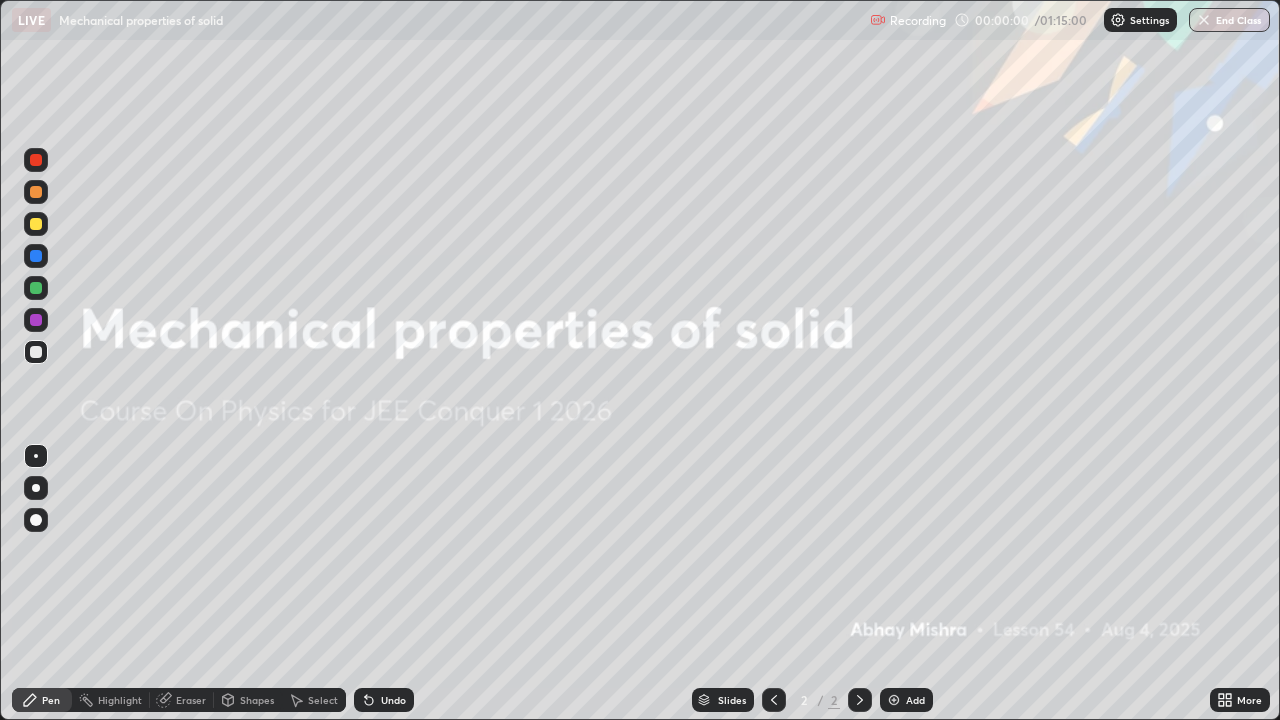 click on "Add" at bounding box center (915, 700) 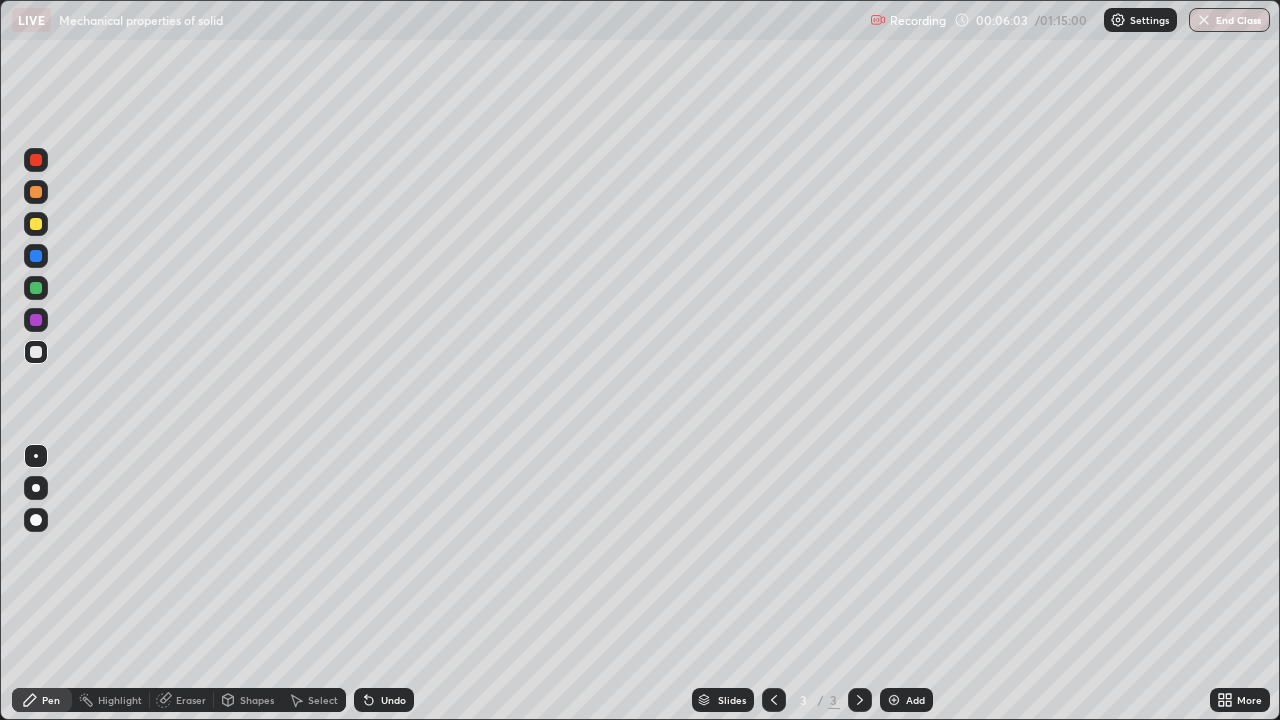 click on "Undo" at bounding box center [384, 700] 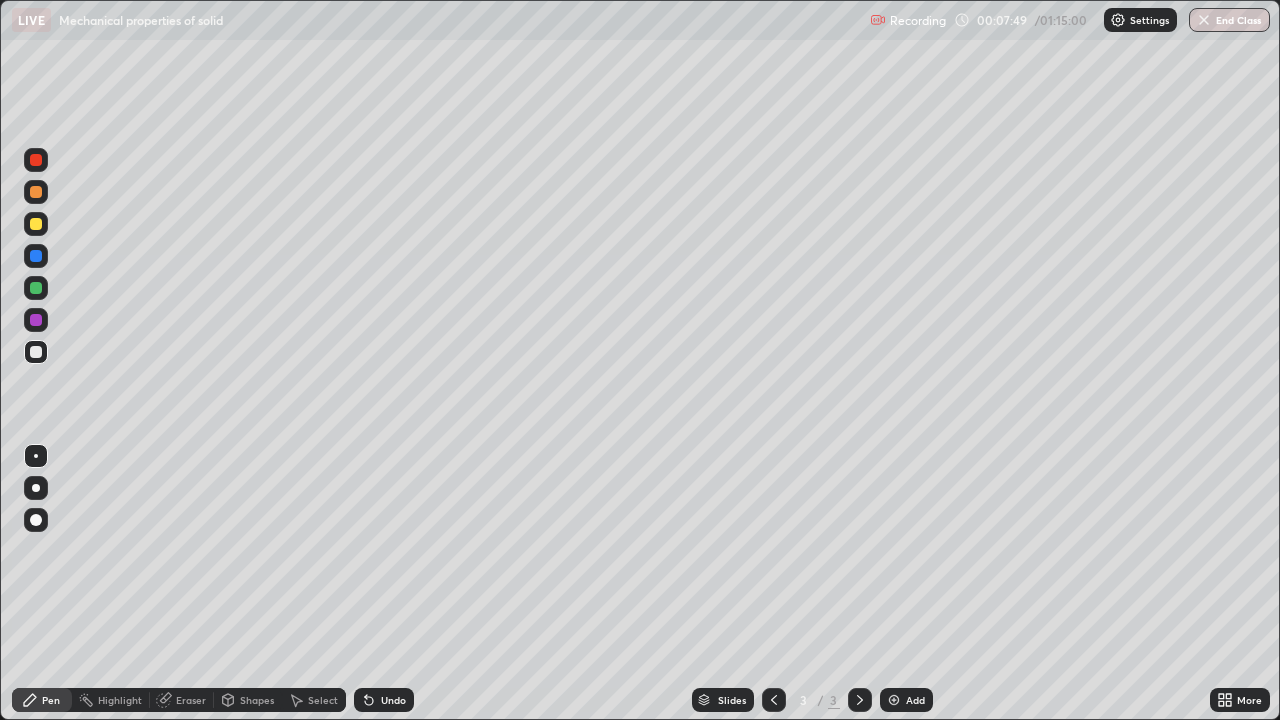 click on "Eraser" at bounding box center [191, 700] 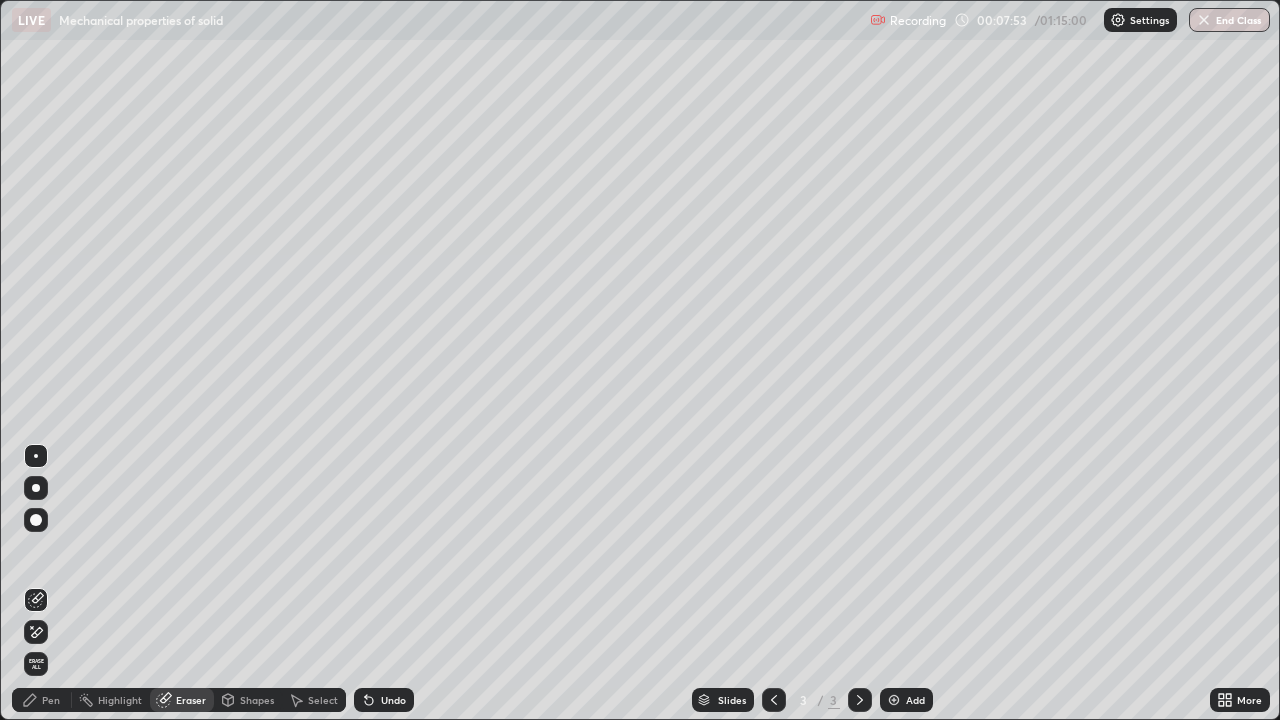 click on "Pen" at bounding box center (51, 700) 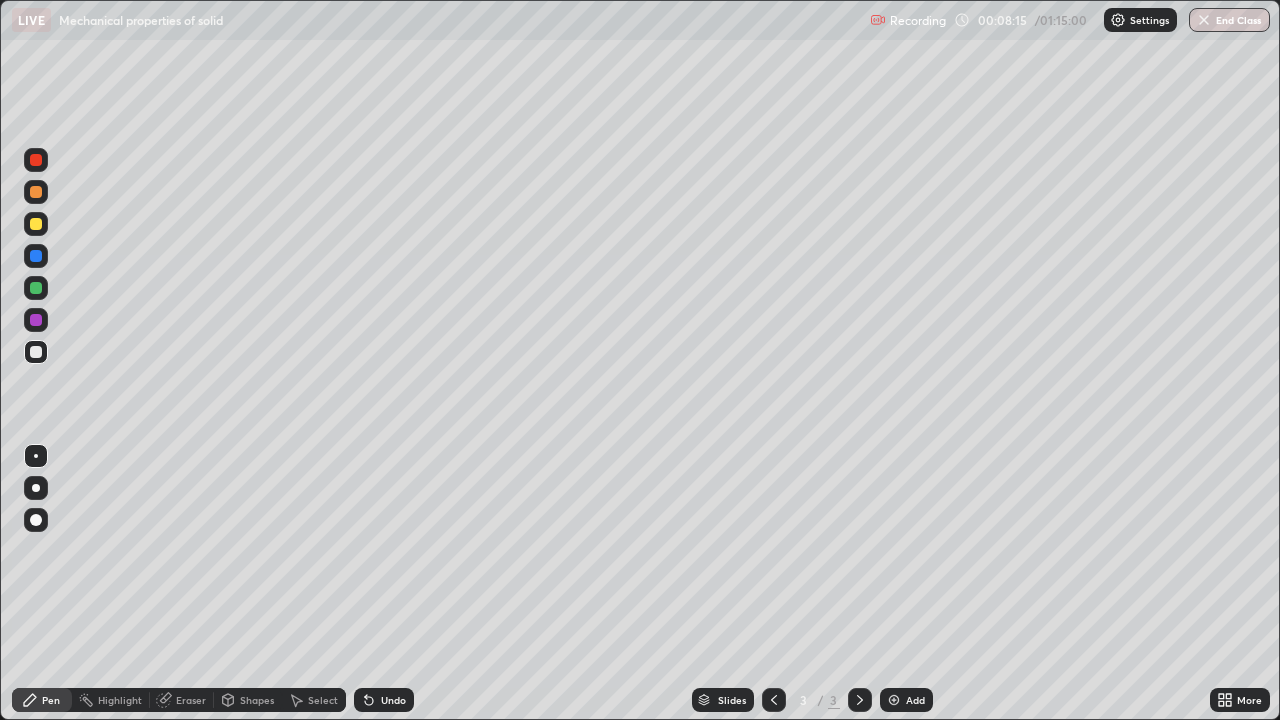 click on "Undo" at bounding box center [393, 700] 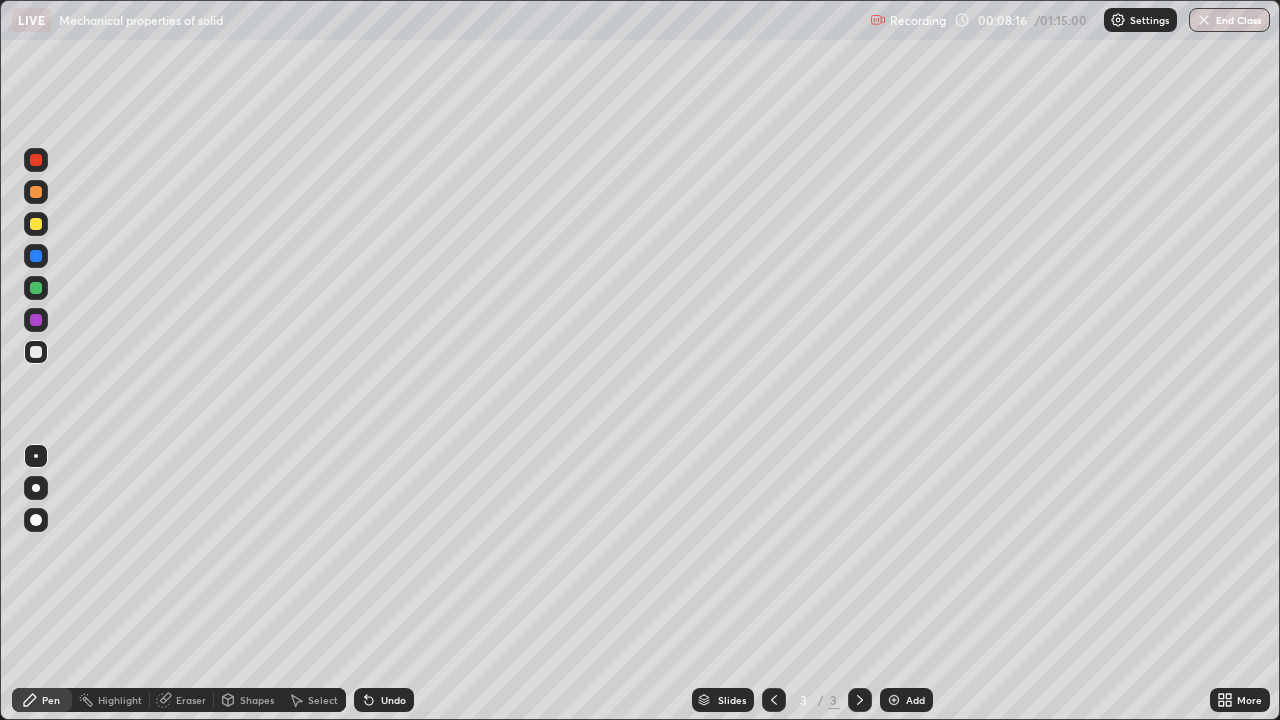 click on "Undo" at bounding box center [393, 700] 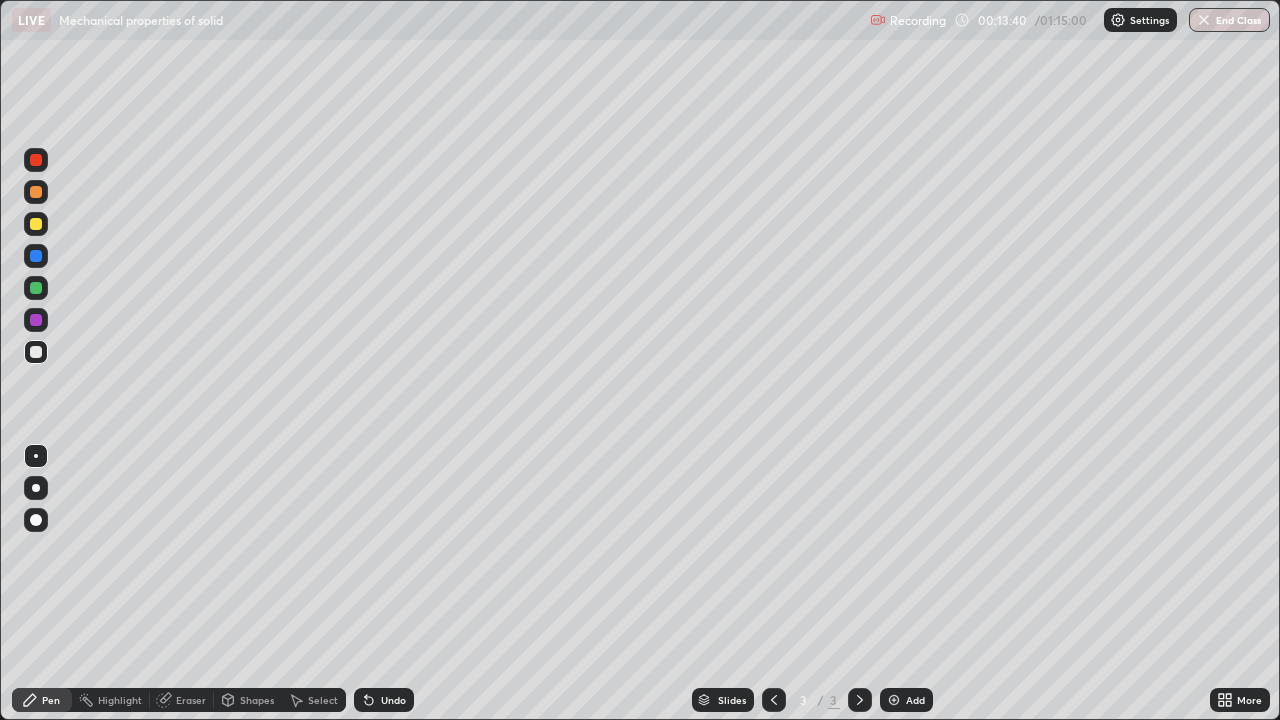 click on "Eraser" at bounding box center (191, 700) 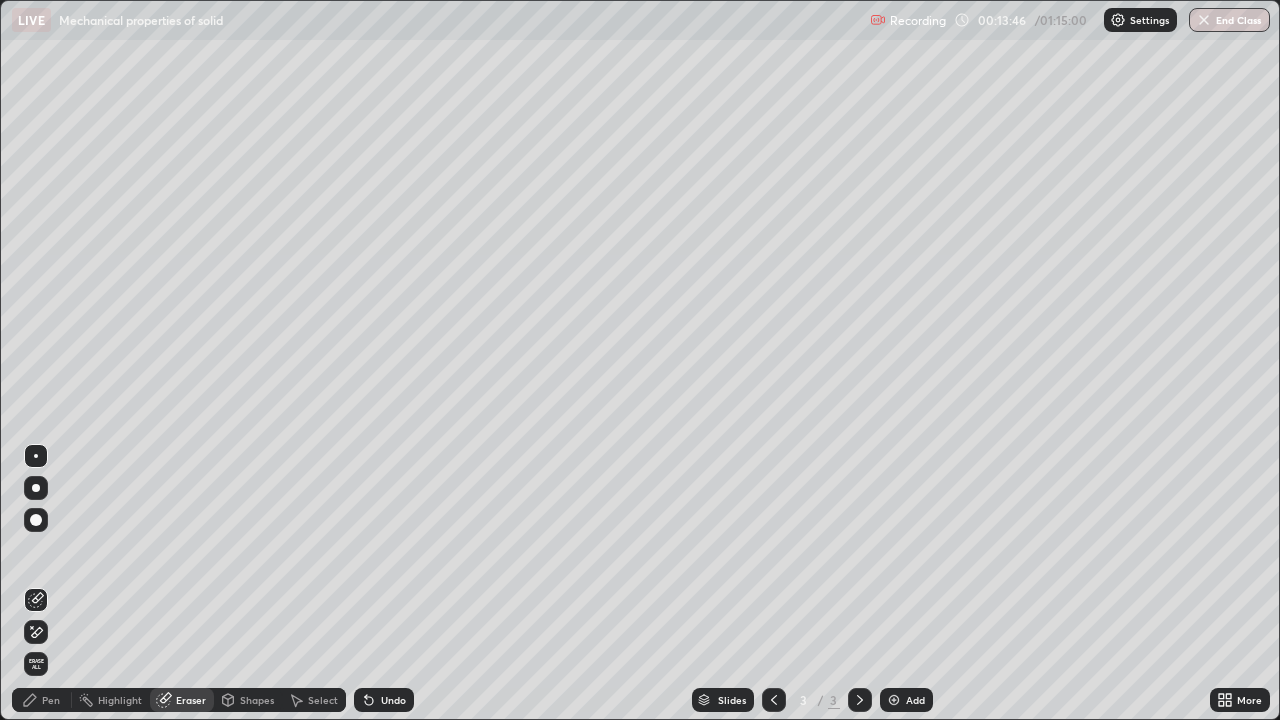 click on "Pen" at bounding box center [51, 700] 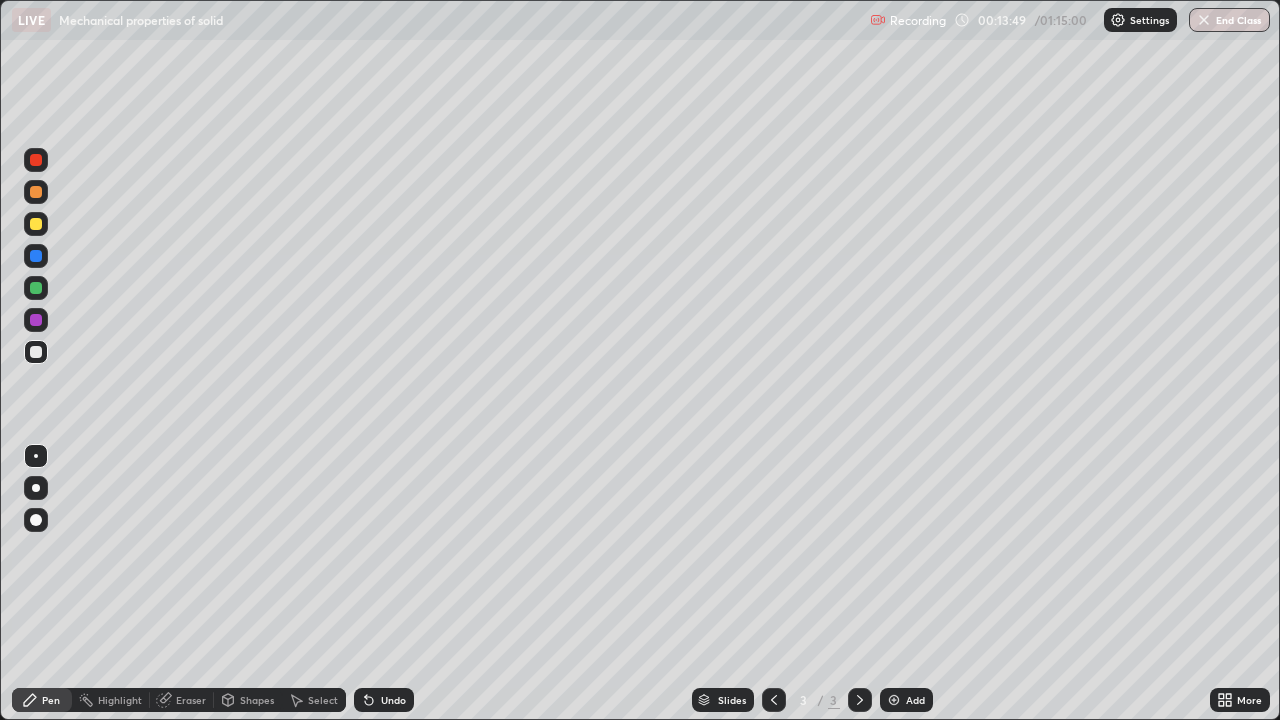 click on "Eraser" at bounding box center [191, 700] 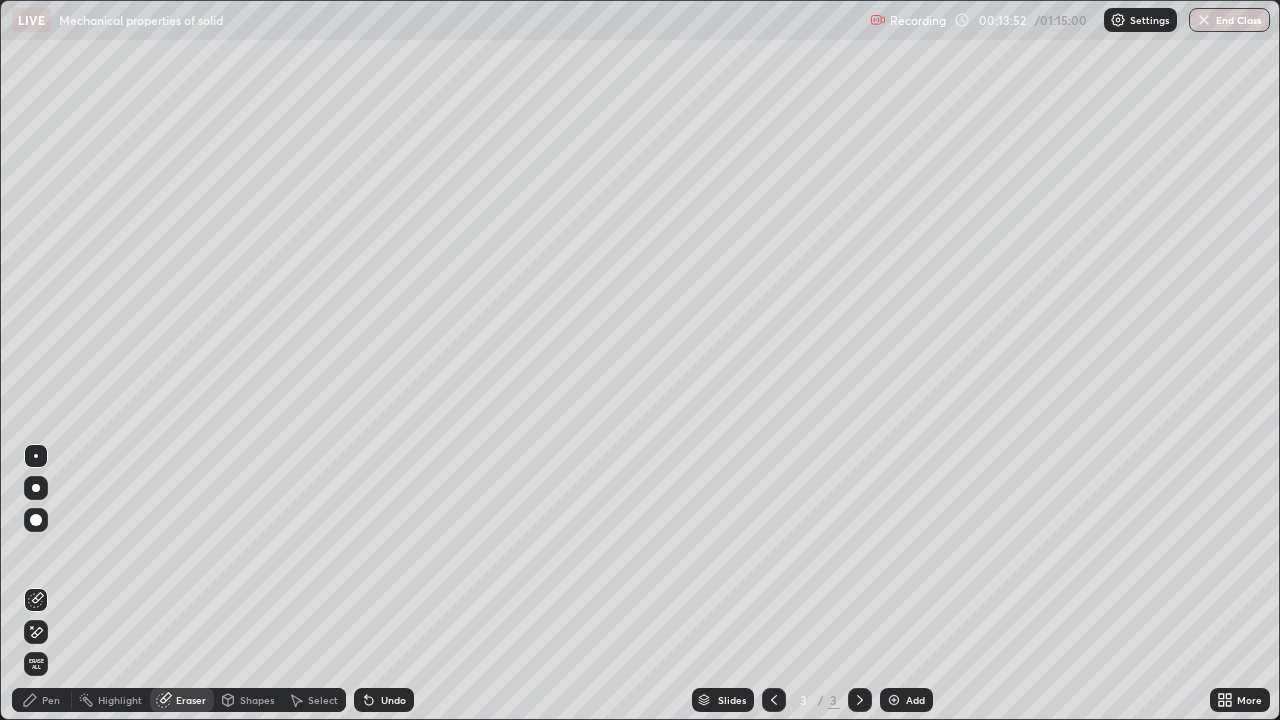 click on "Pen" at bounding box center (42, 700) 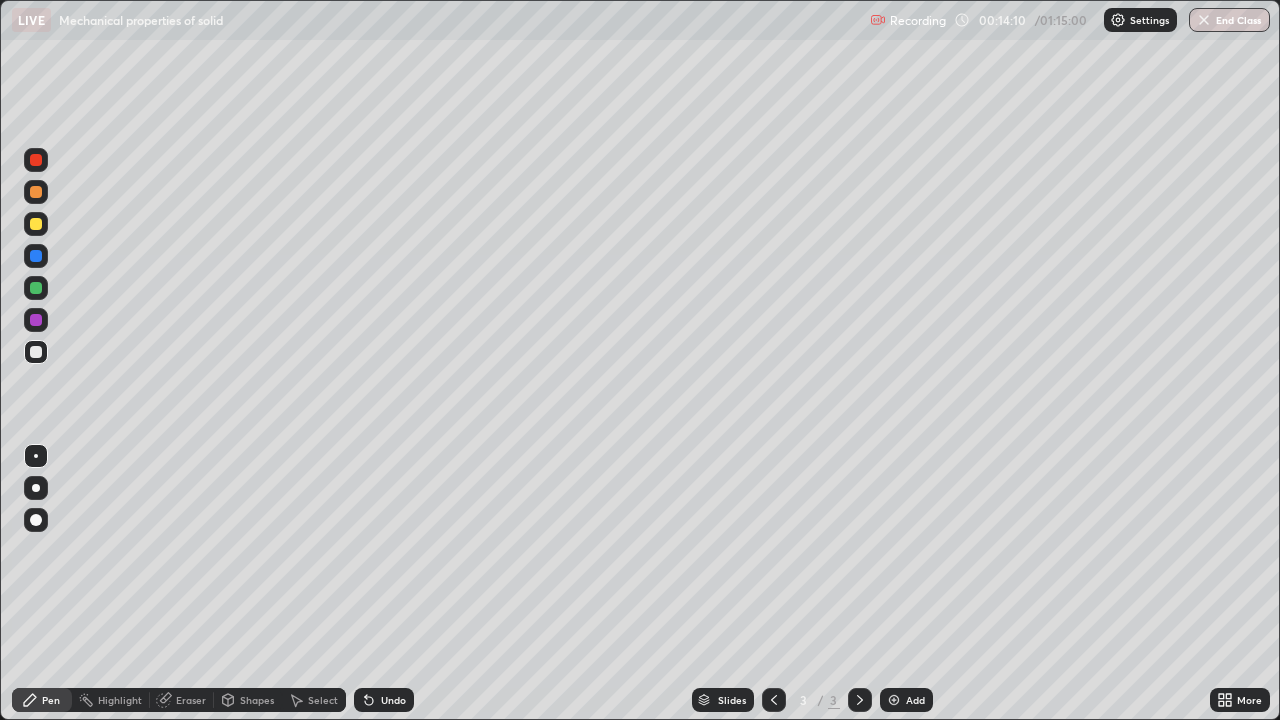 click on "Add" at bounding box center [906, 700] 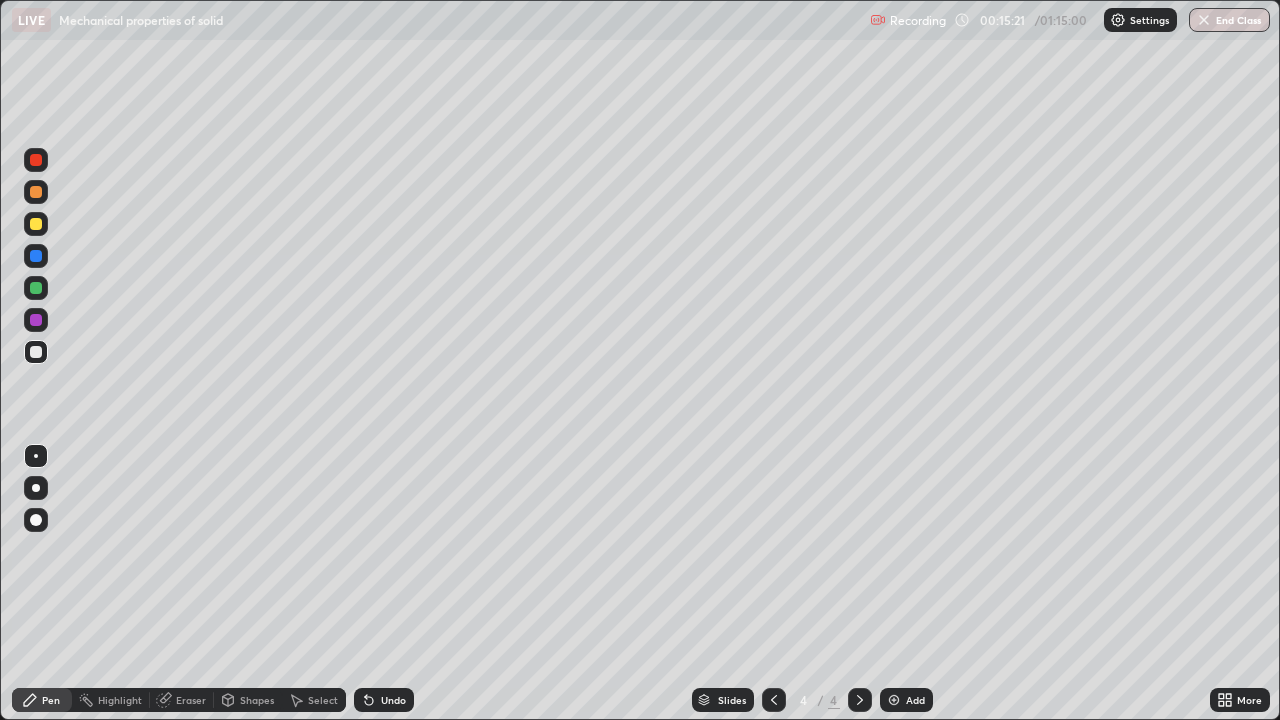 click on "Undo" at bounding box center [393, 700] 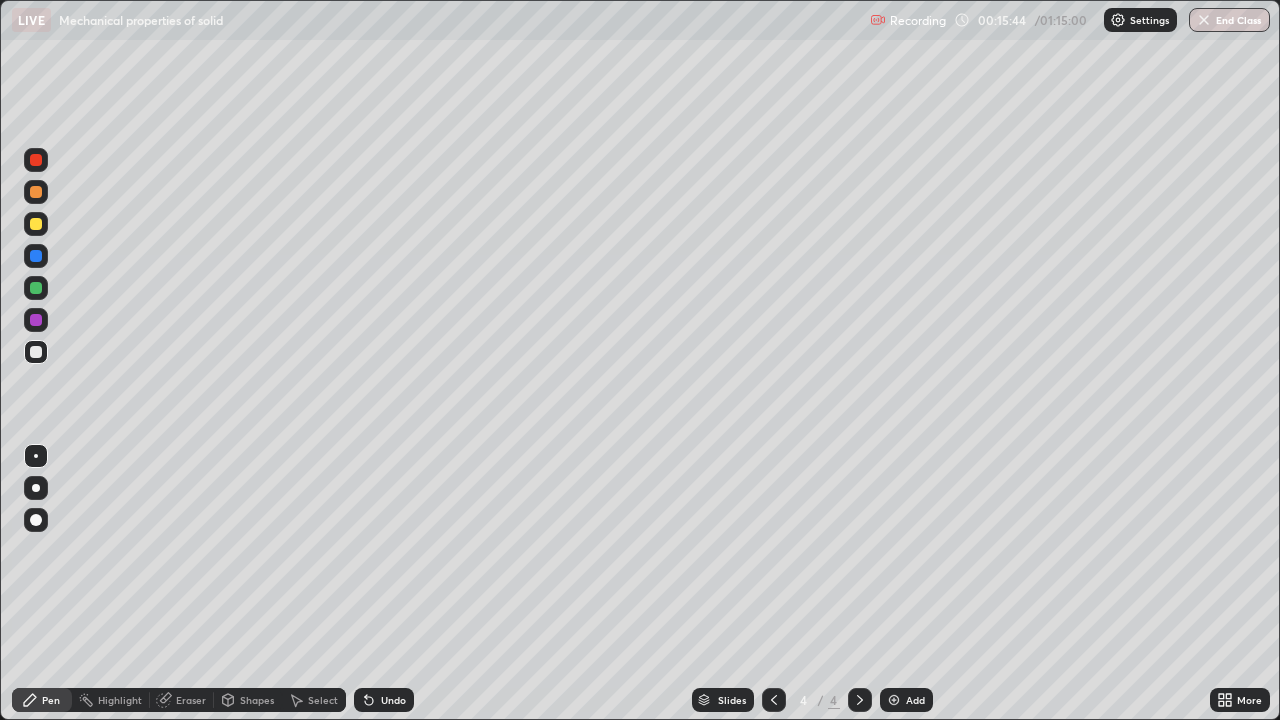 click on "Undo" at bounding box center (384, 700) 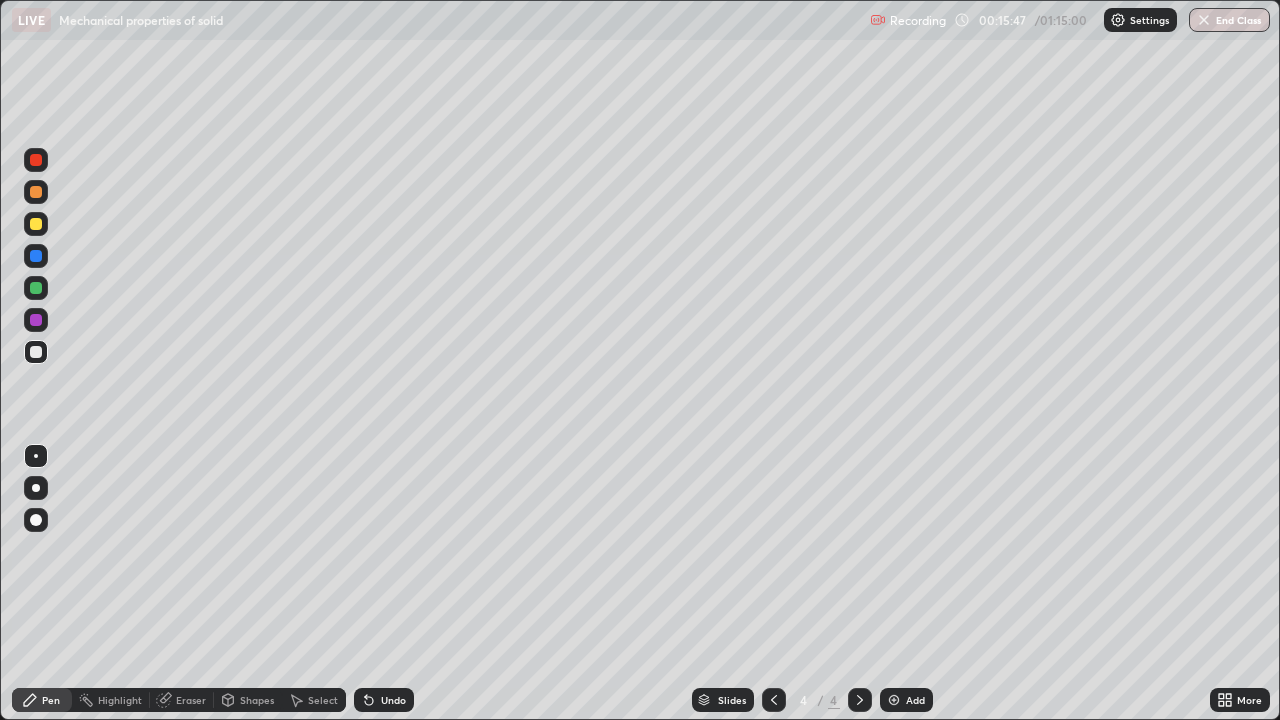 click on "Undo" at bounding box center (384, 700) 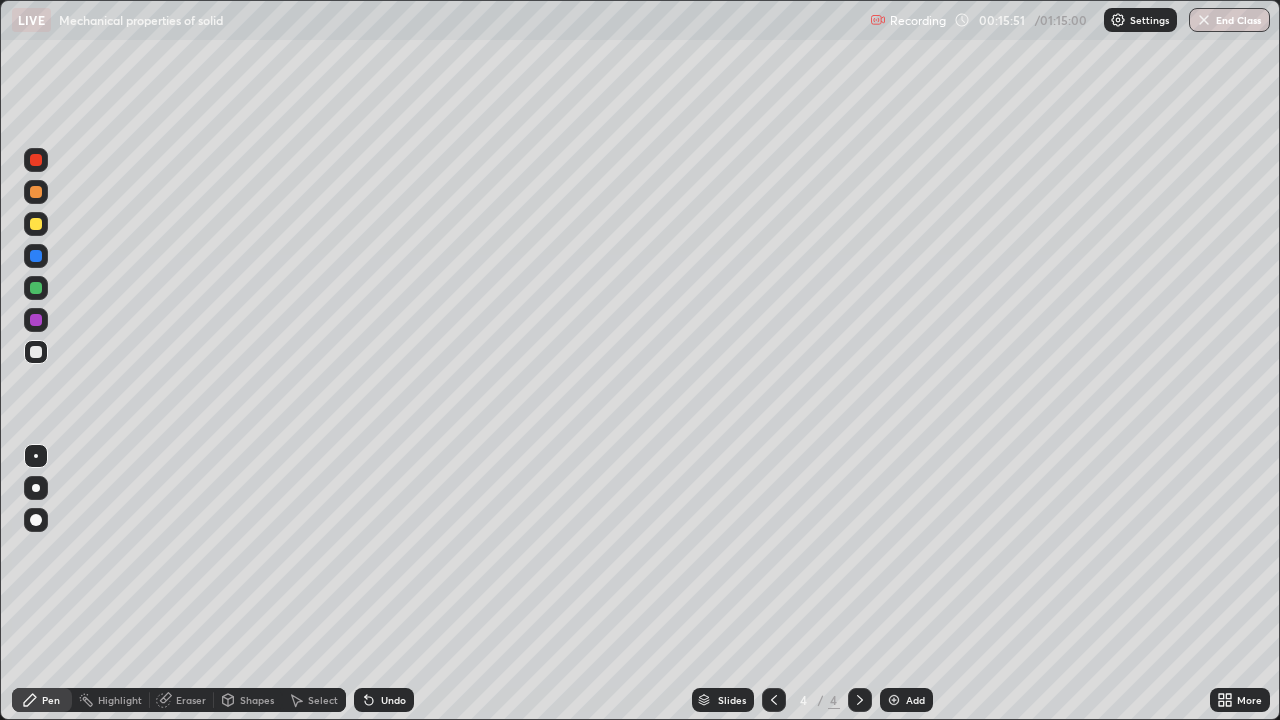 click on "Undo" at bounding box center (393, 700) 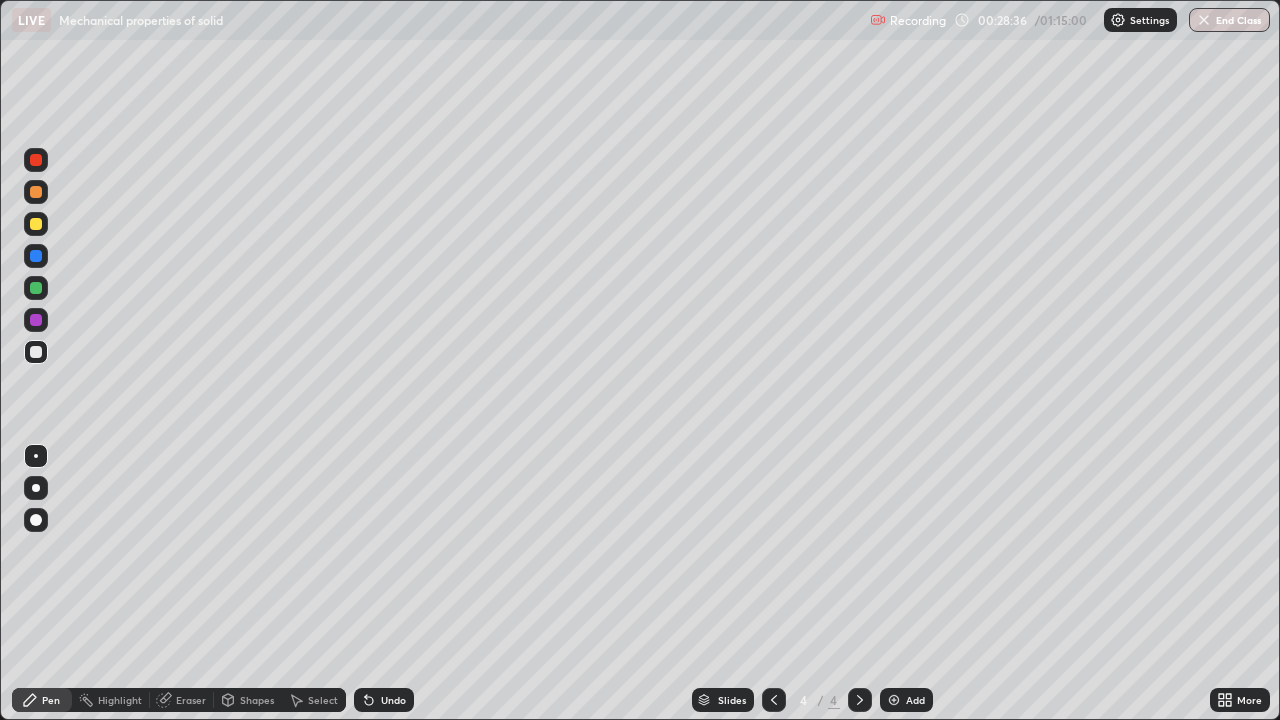click on "Add" at bounding box center [915, 700] 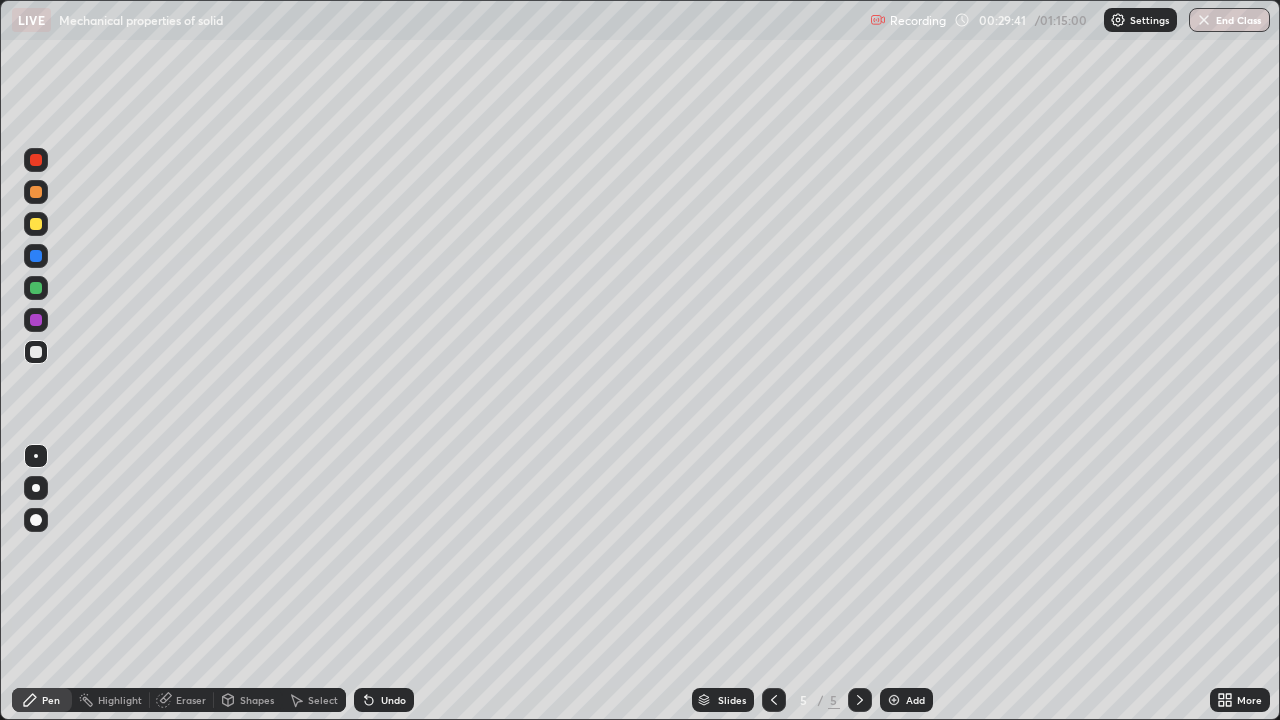 click on "Undo" at bounding box center [393, 700] 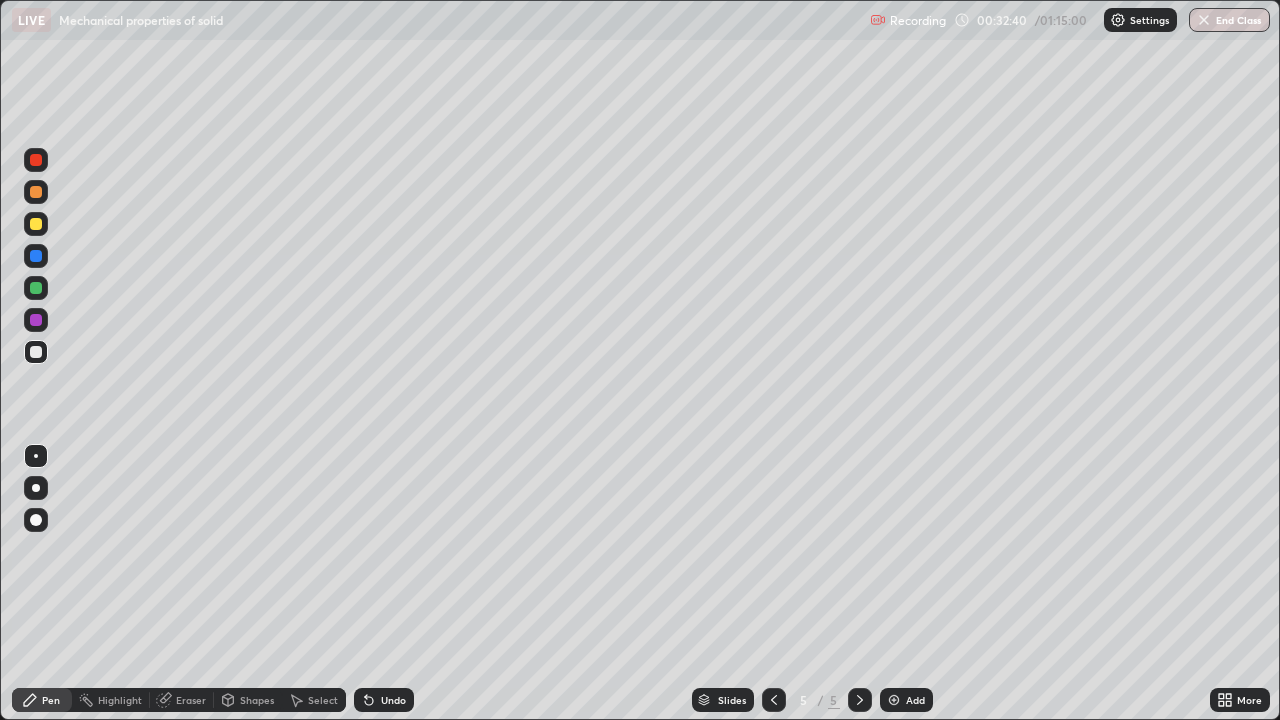 click at bounding box center (36, 224) 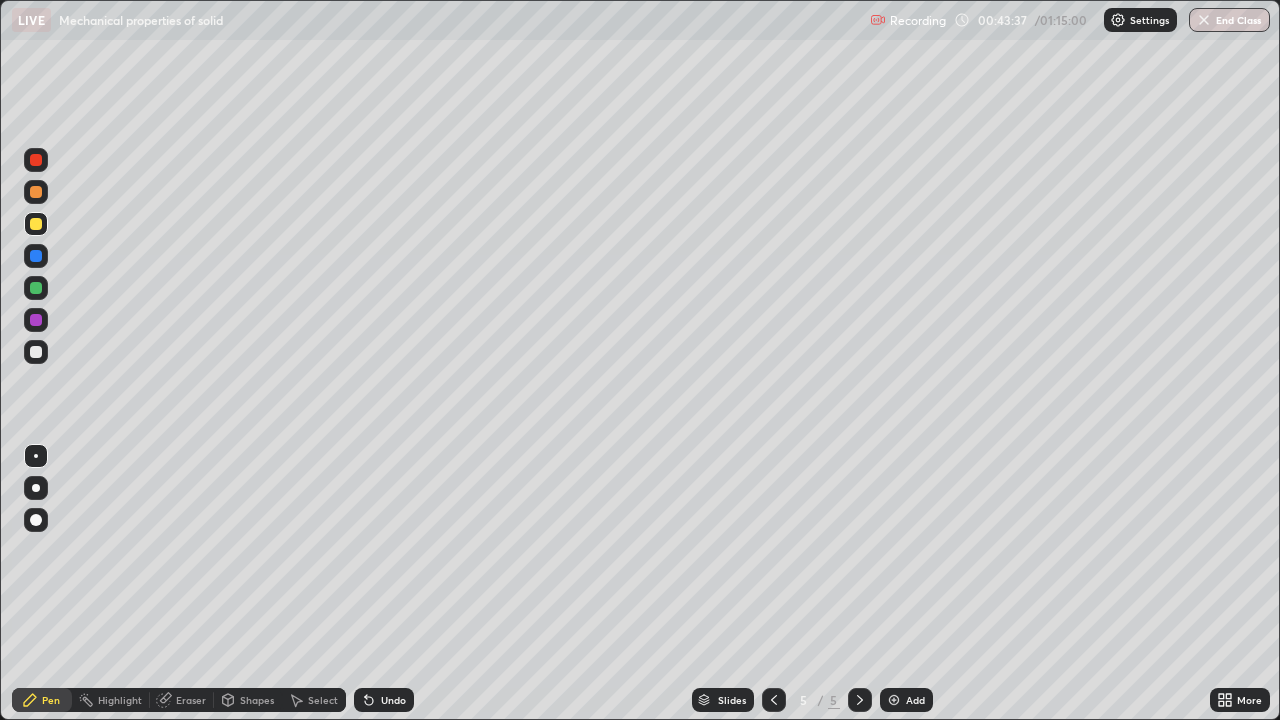 click on "Undo" at bounding box center [393, 700] 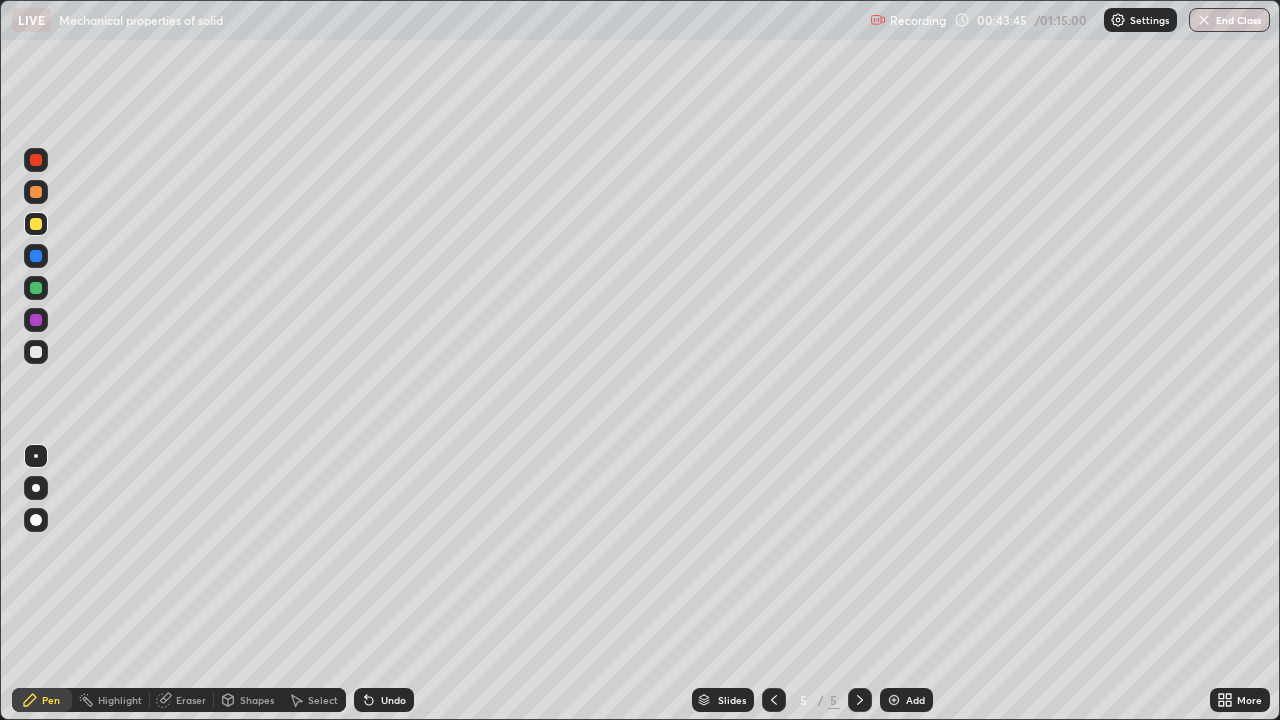 click on "Undo" at bounding box center (384, 700) 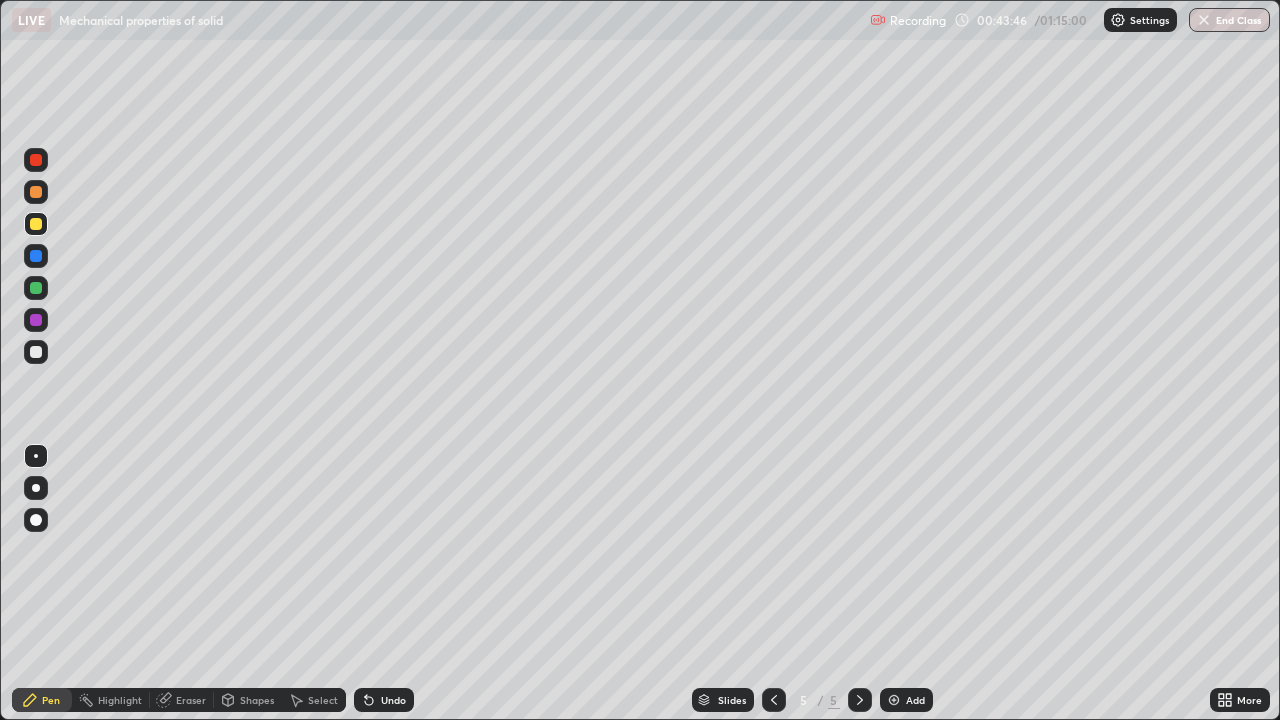 click on "Undo" at bounding box center (393, 700) 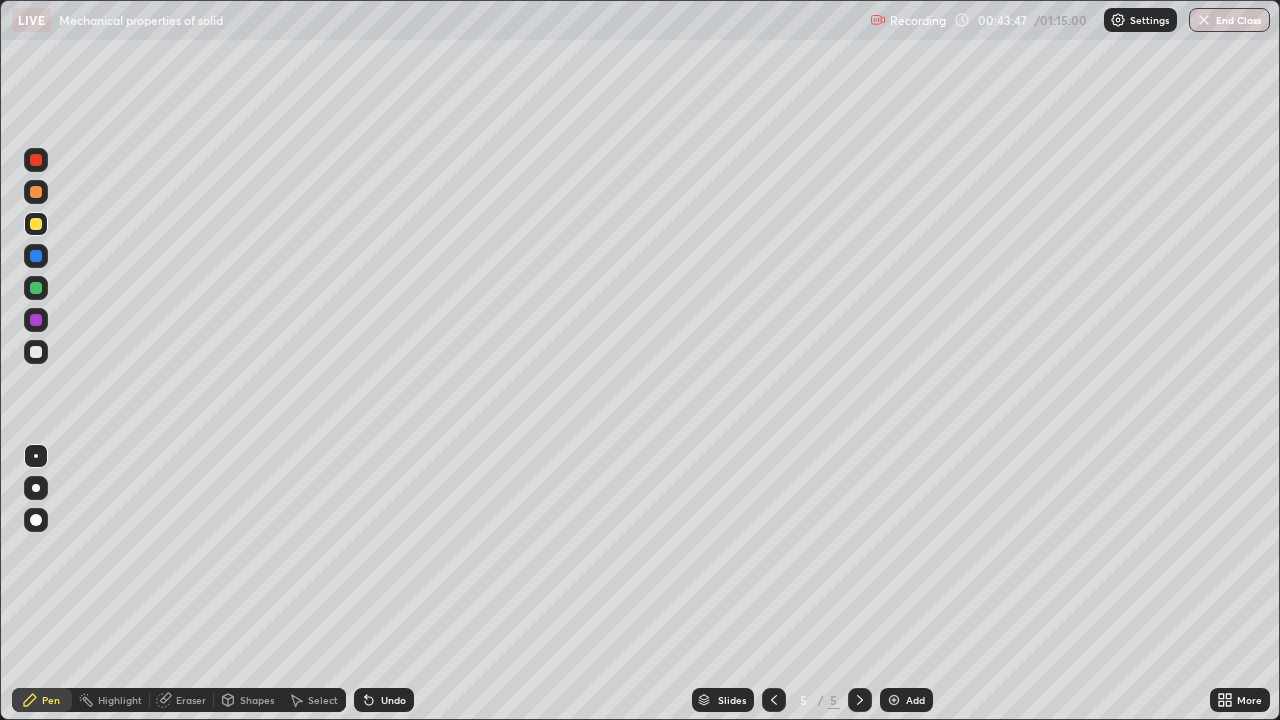 click on "Undo" at bounding box center [393, 700] 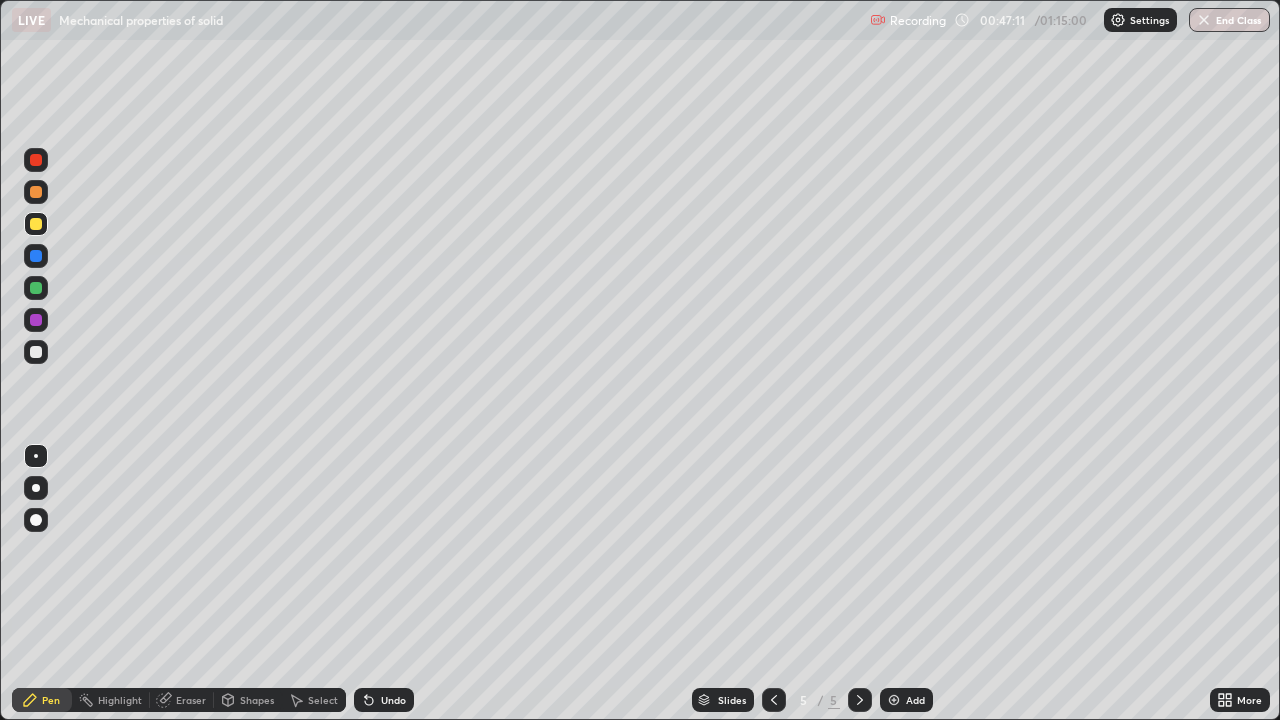 click on "Add" at bounding box center (906, 700) 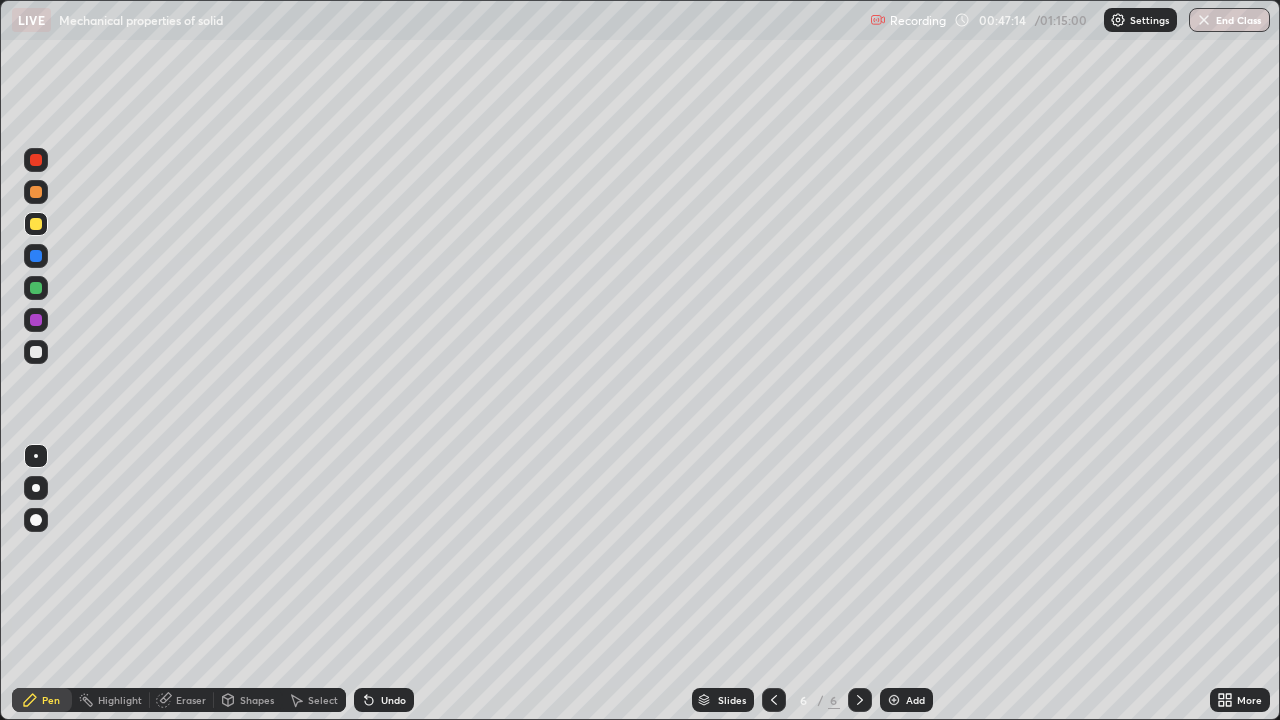 click at bounding box center [36, 352] 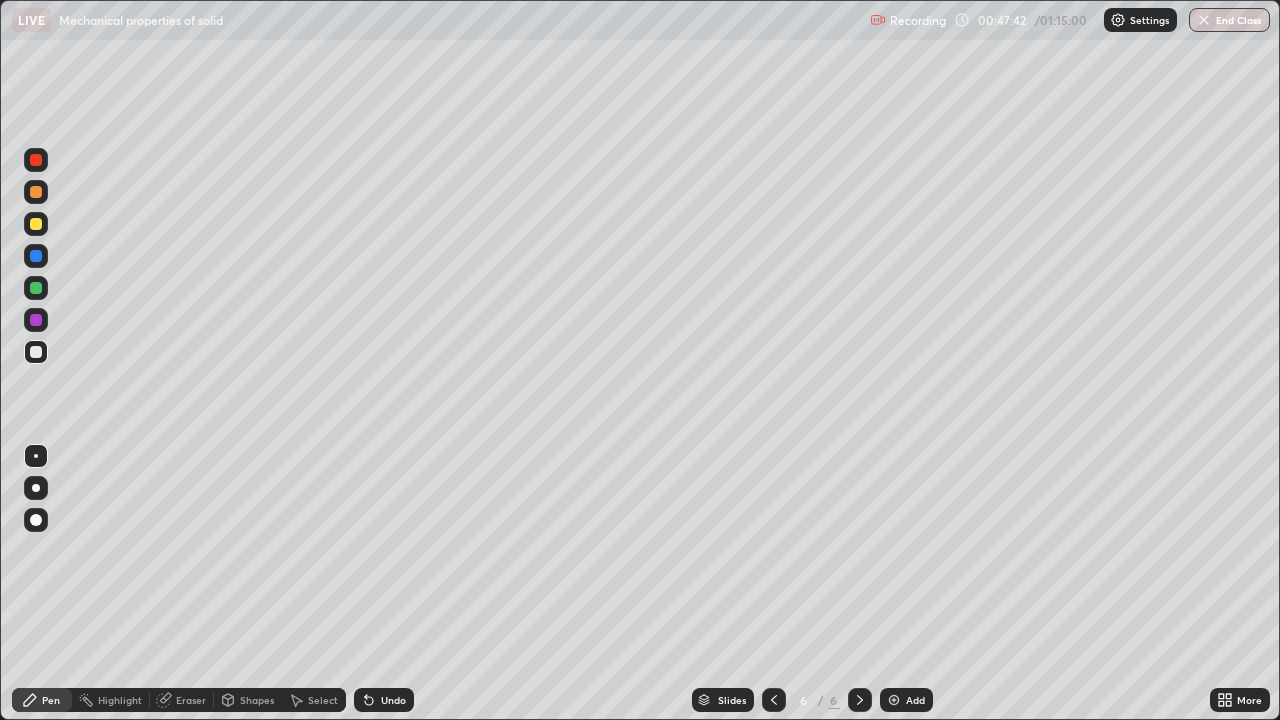 click on "Undo" at bounding box center (393, 700) 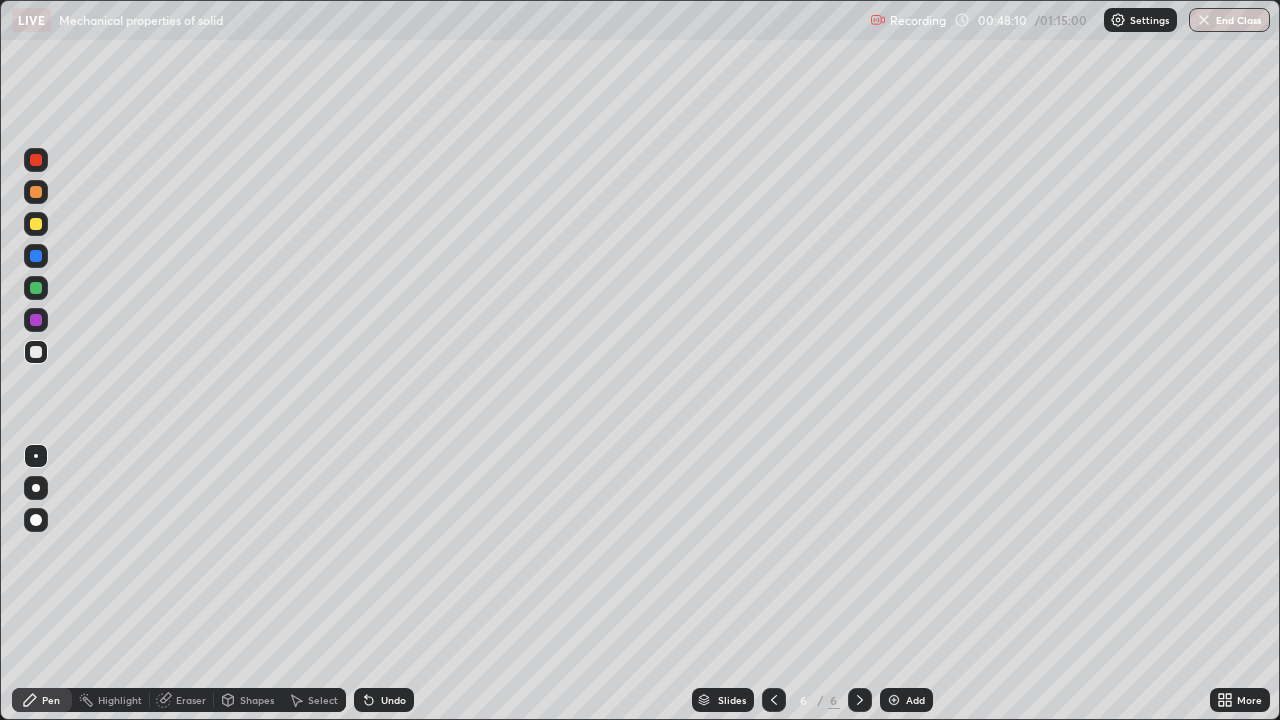 click on "Undo" at bounding box center [384, 700] 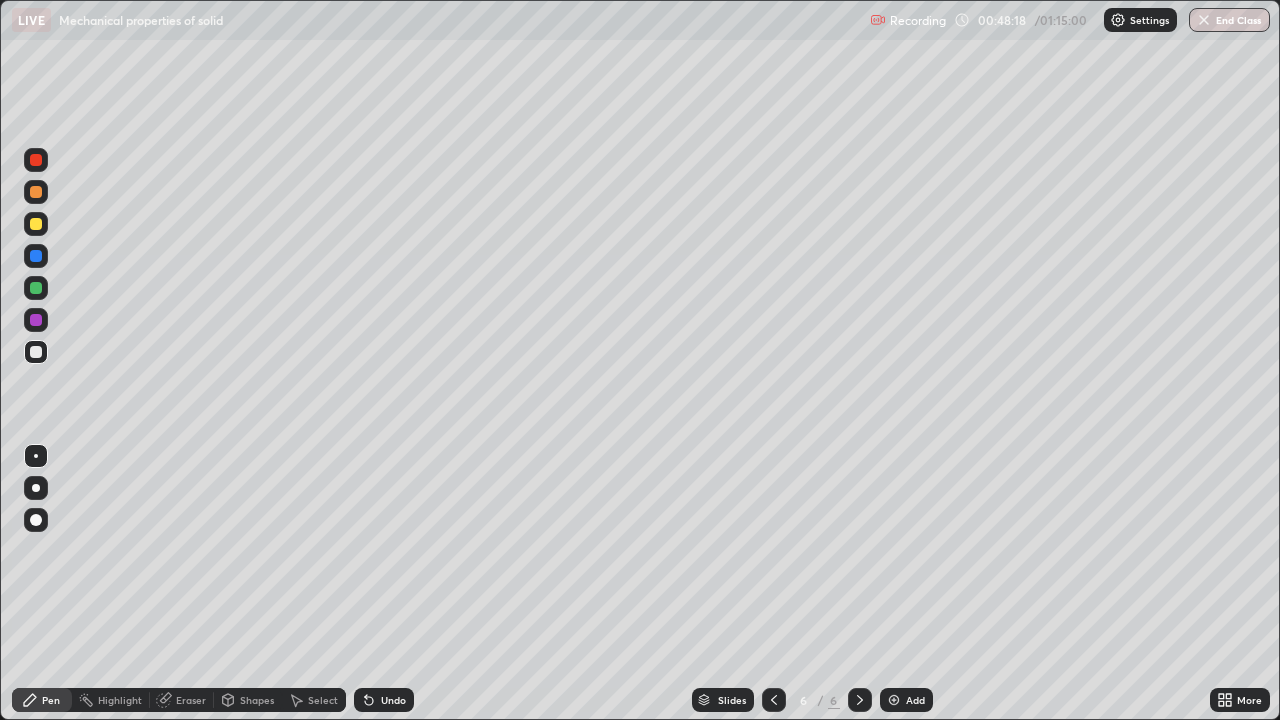 click at bounding box center [36, 224] 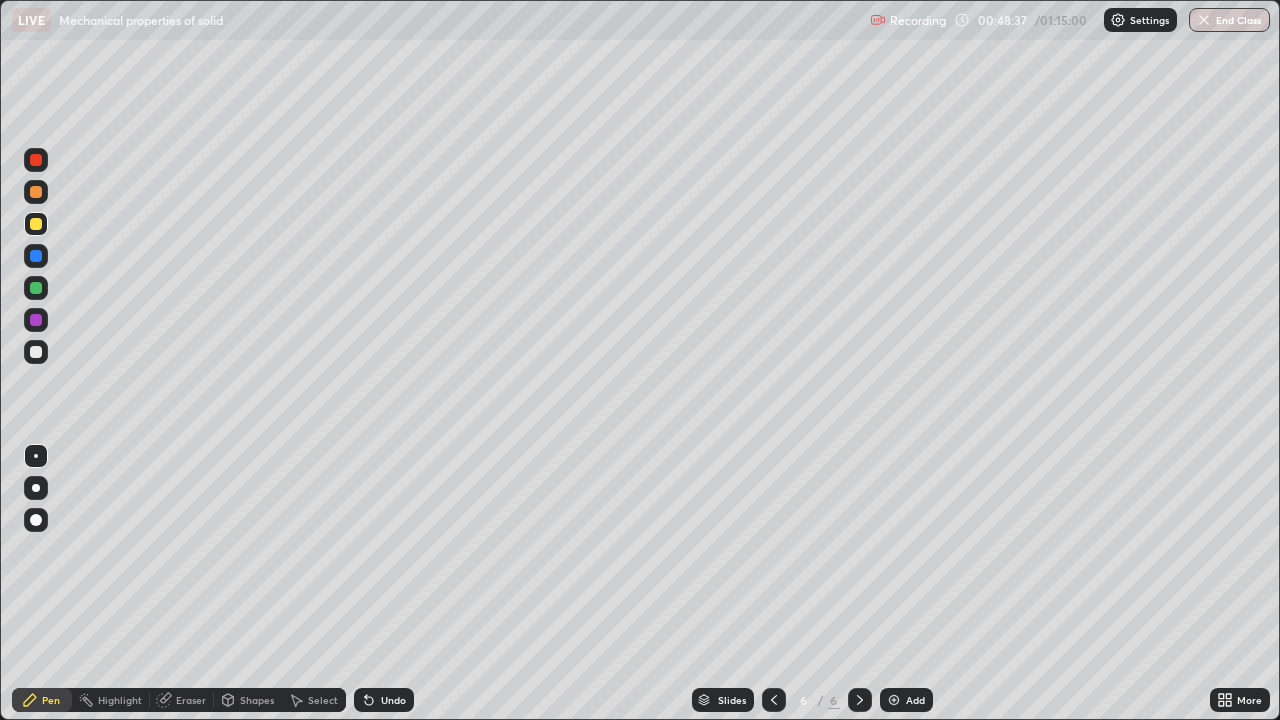 click on "Undo" at bounding box center [384, 700] 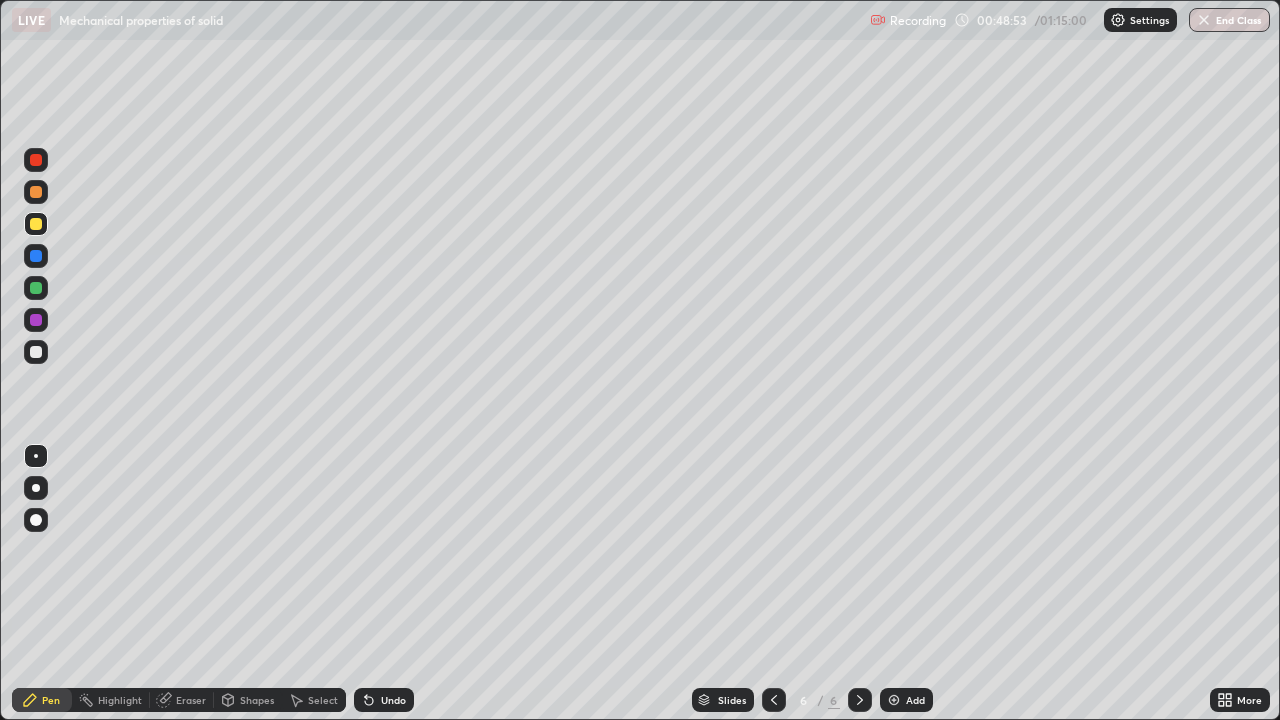 click on "Undo" at bounding box center [393, 700] 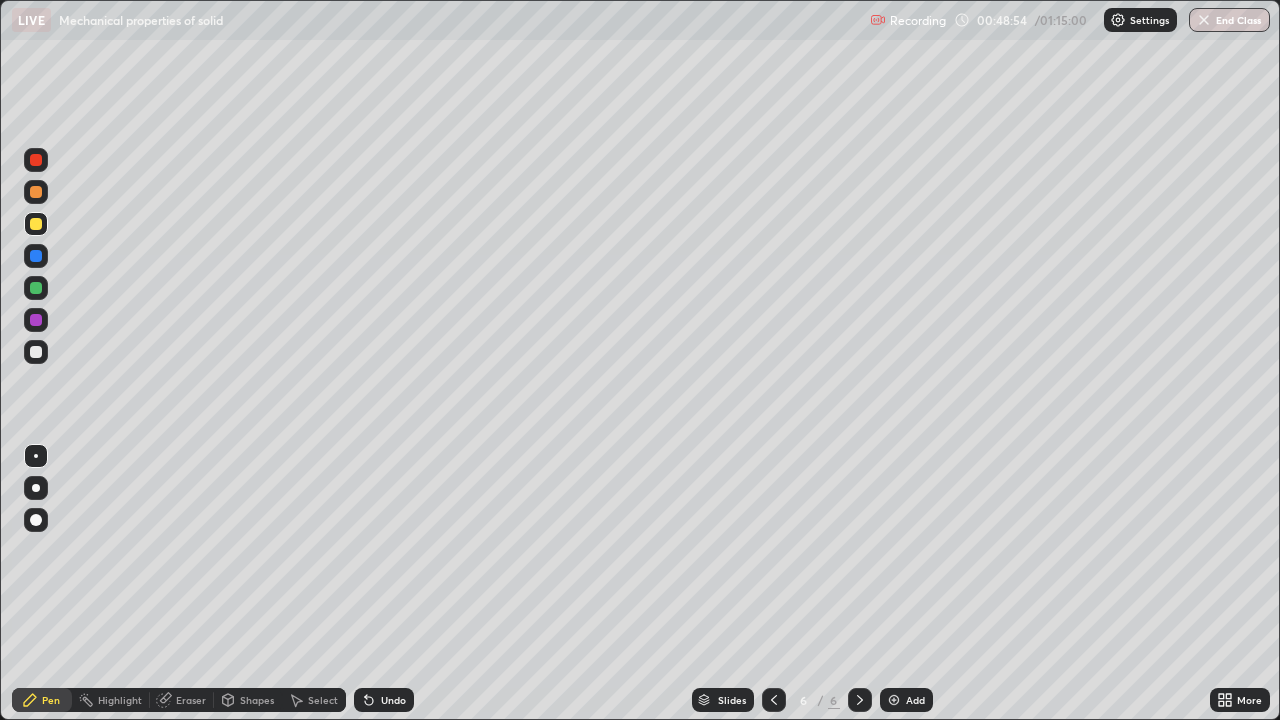 click on "Undo" at bounding box center [393, 700] 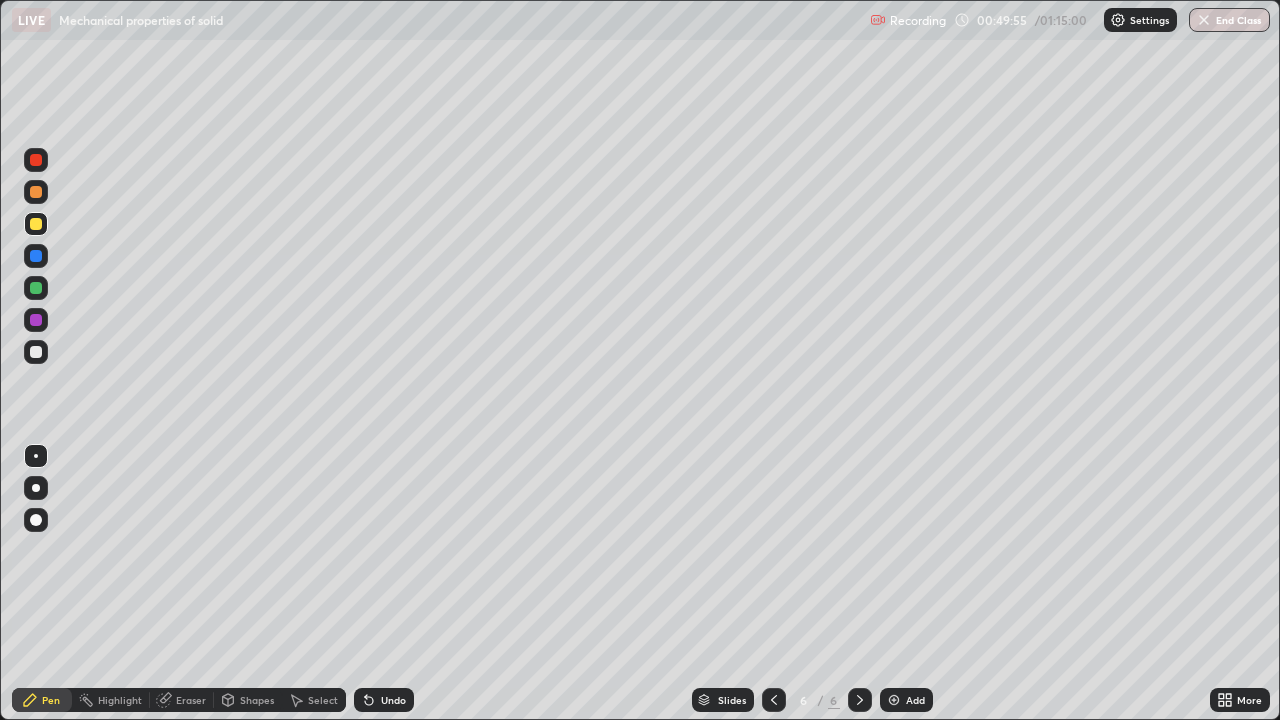 click at bounding box center [36, 288] 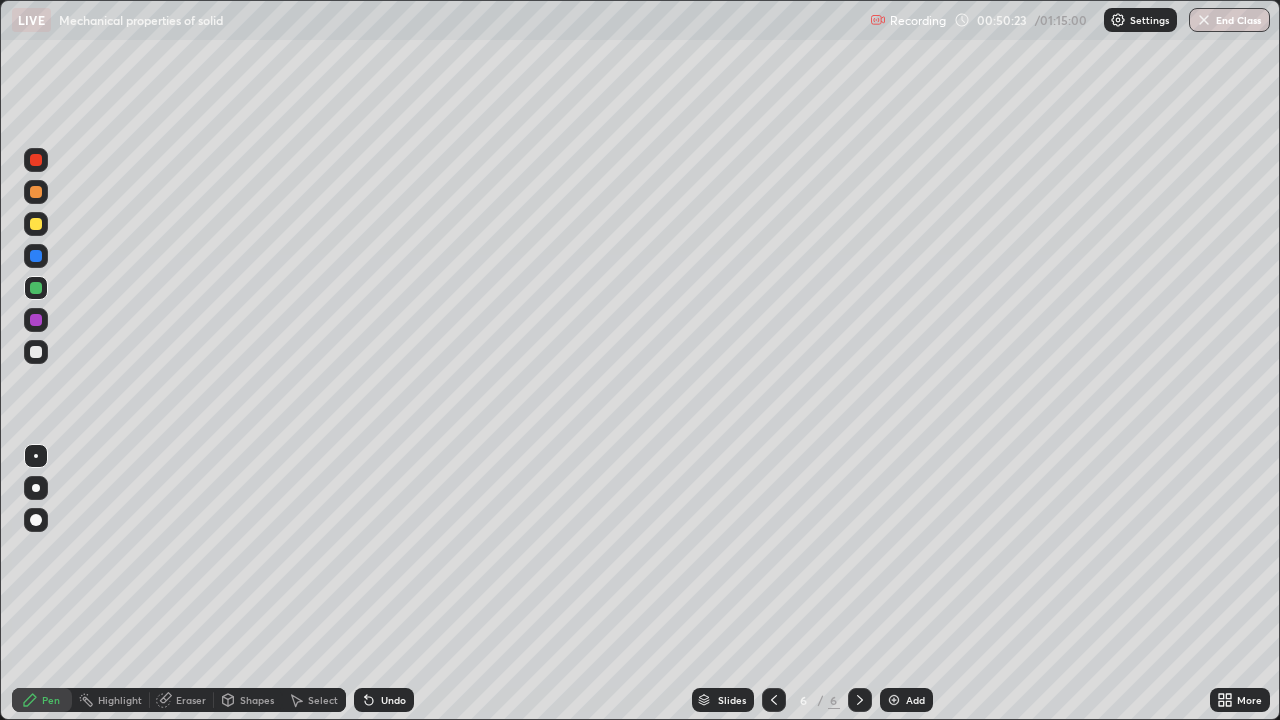 click on "Undo" at bounding box center (393, 700) 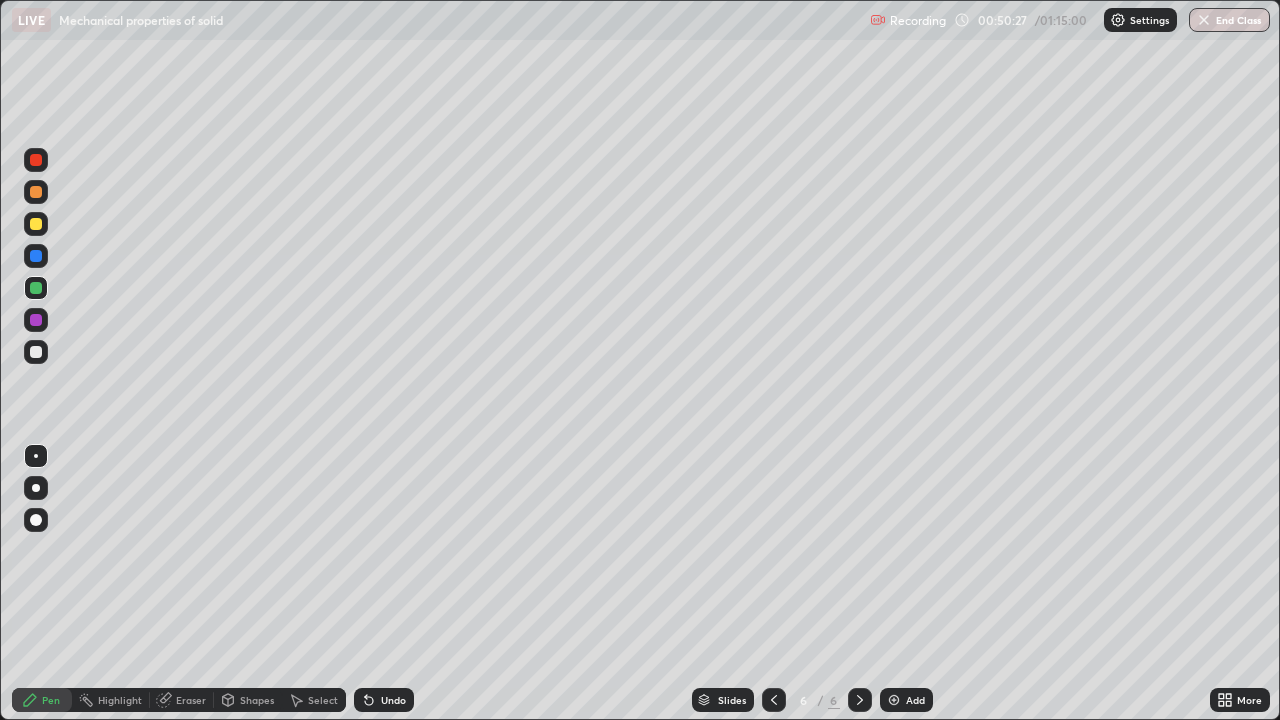 click on "Undo" at bounding box center (393, 700) 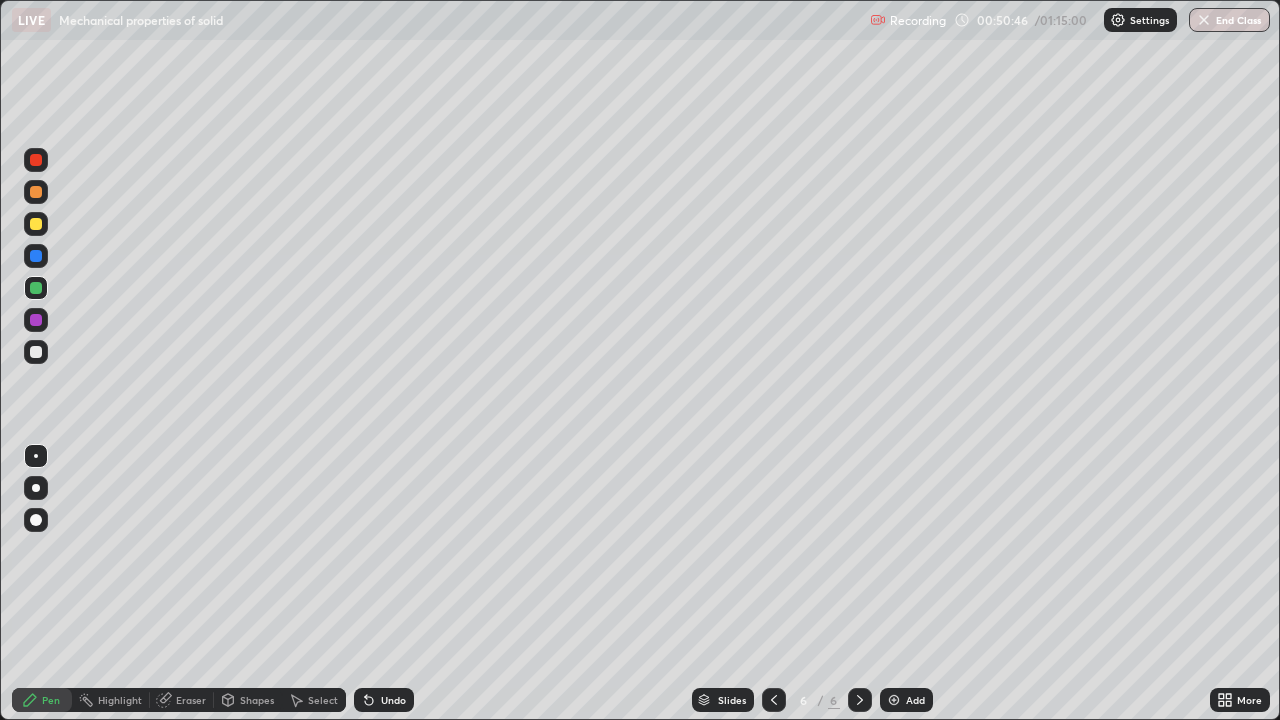 click on "Undo" at bounding box center [393, 700] 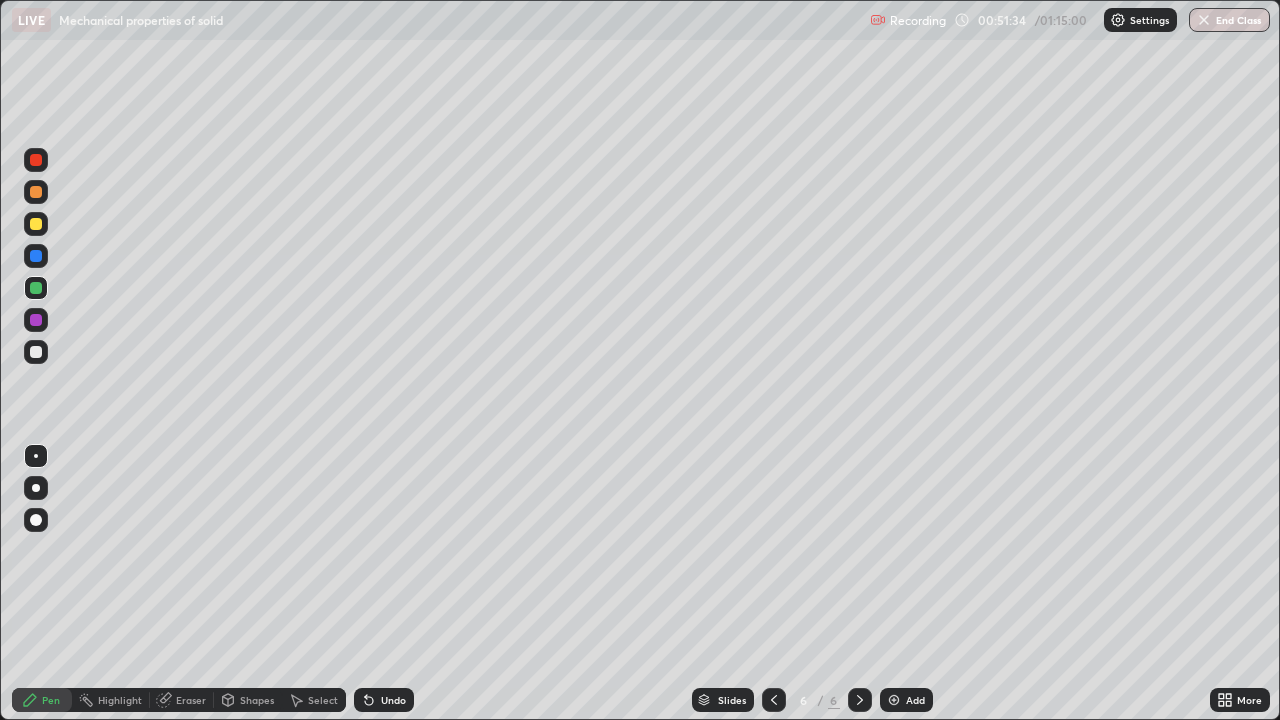 click on "Undo" at bounding box center [384, 700] 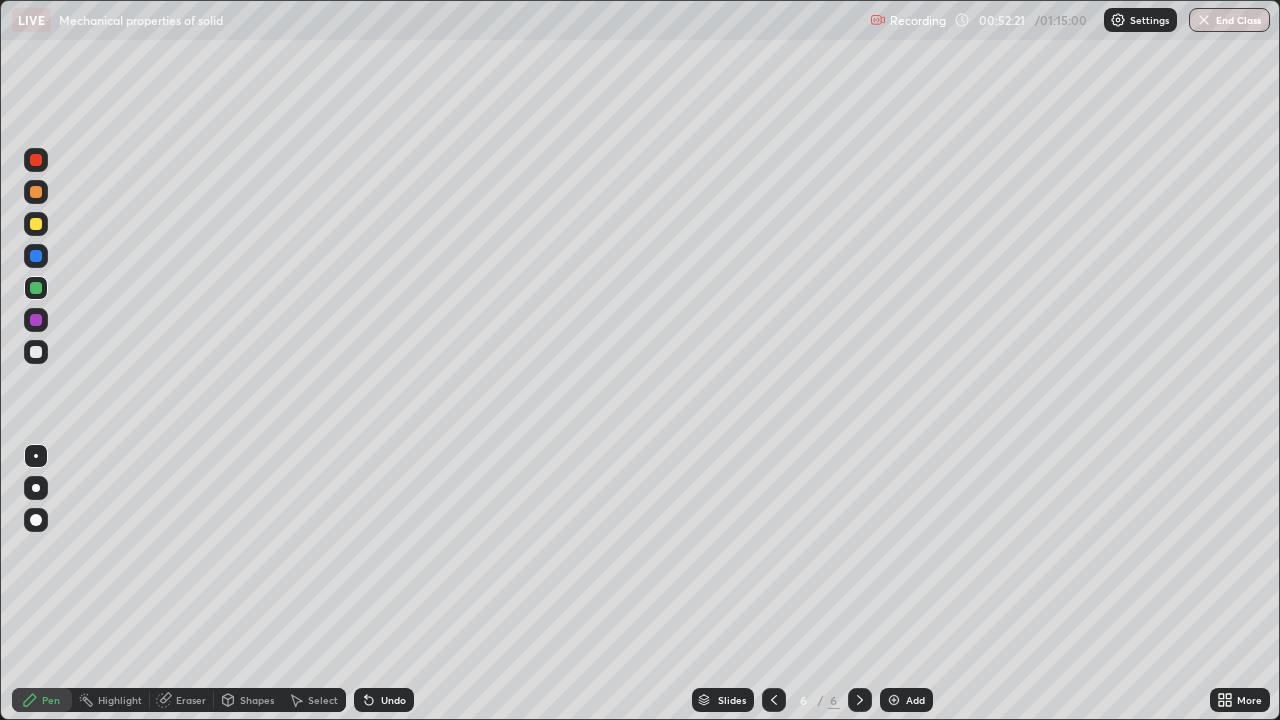 click on "Undo" at bounding box center [393, 700] 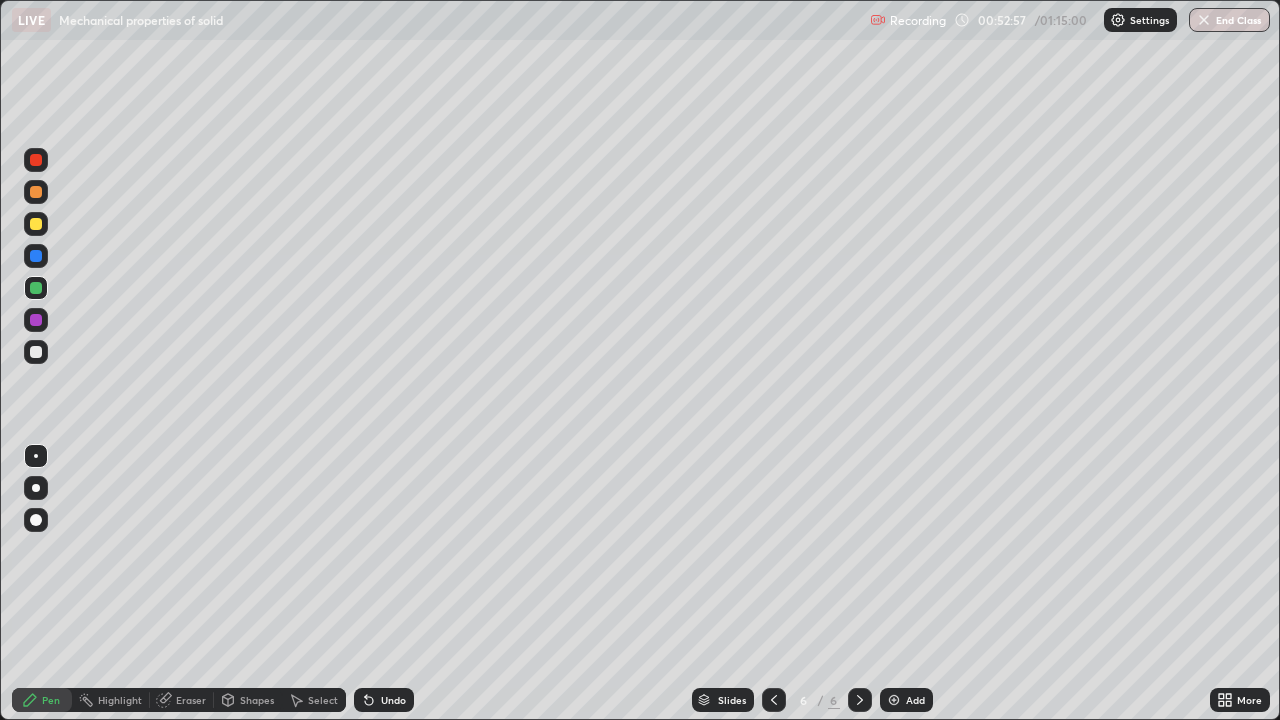 click on "Undo" at bounding box center [393, 700] 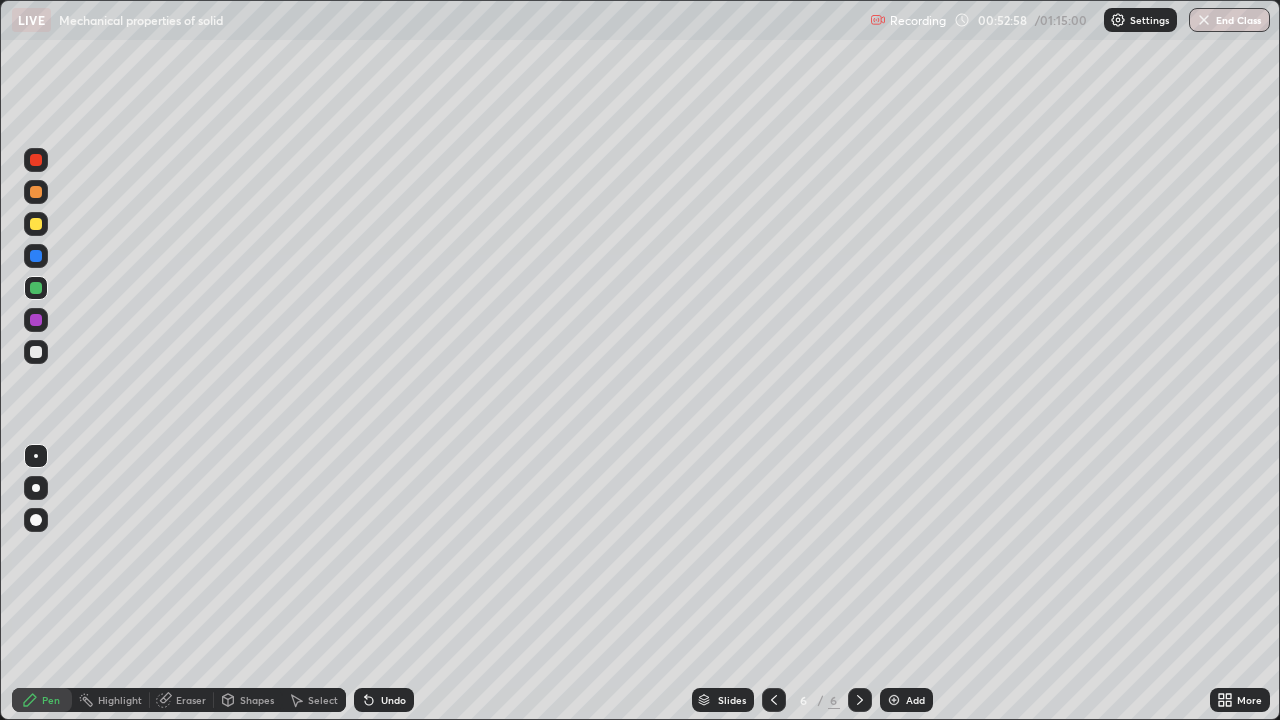click on "Undo" at bounding box center [393, 700] 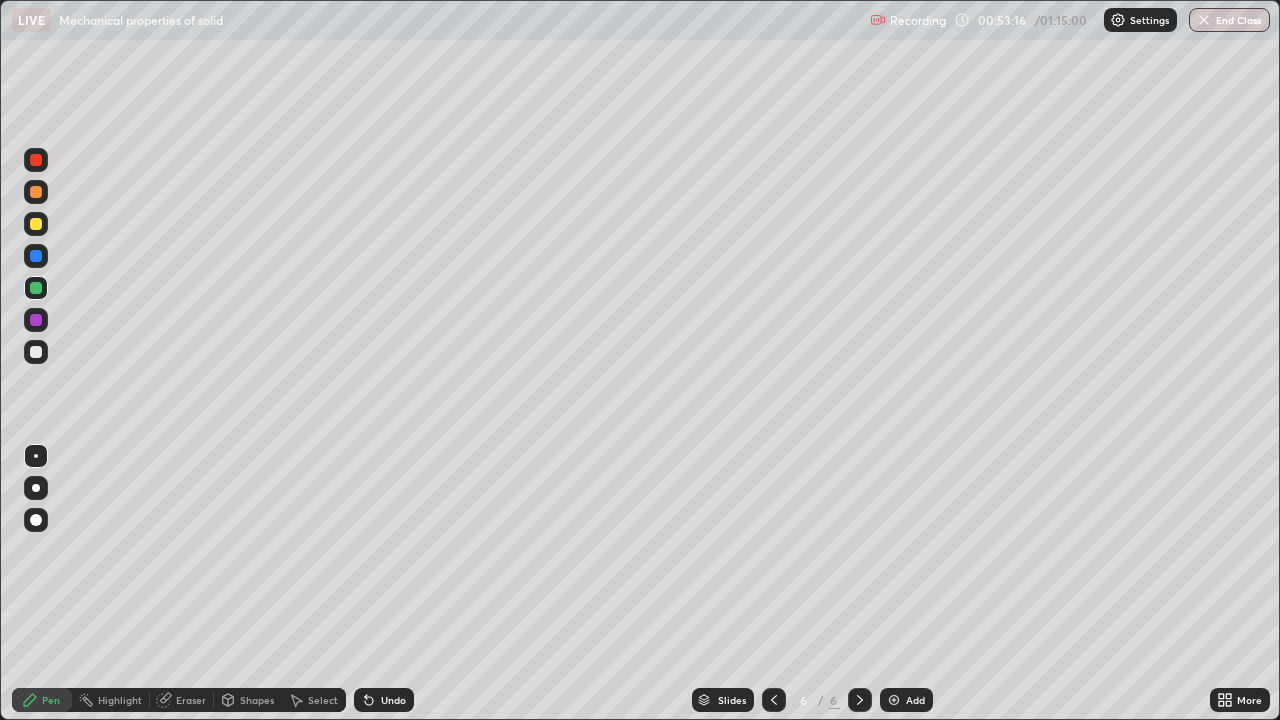 click on "Undo" at bounding box center [393, 700] 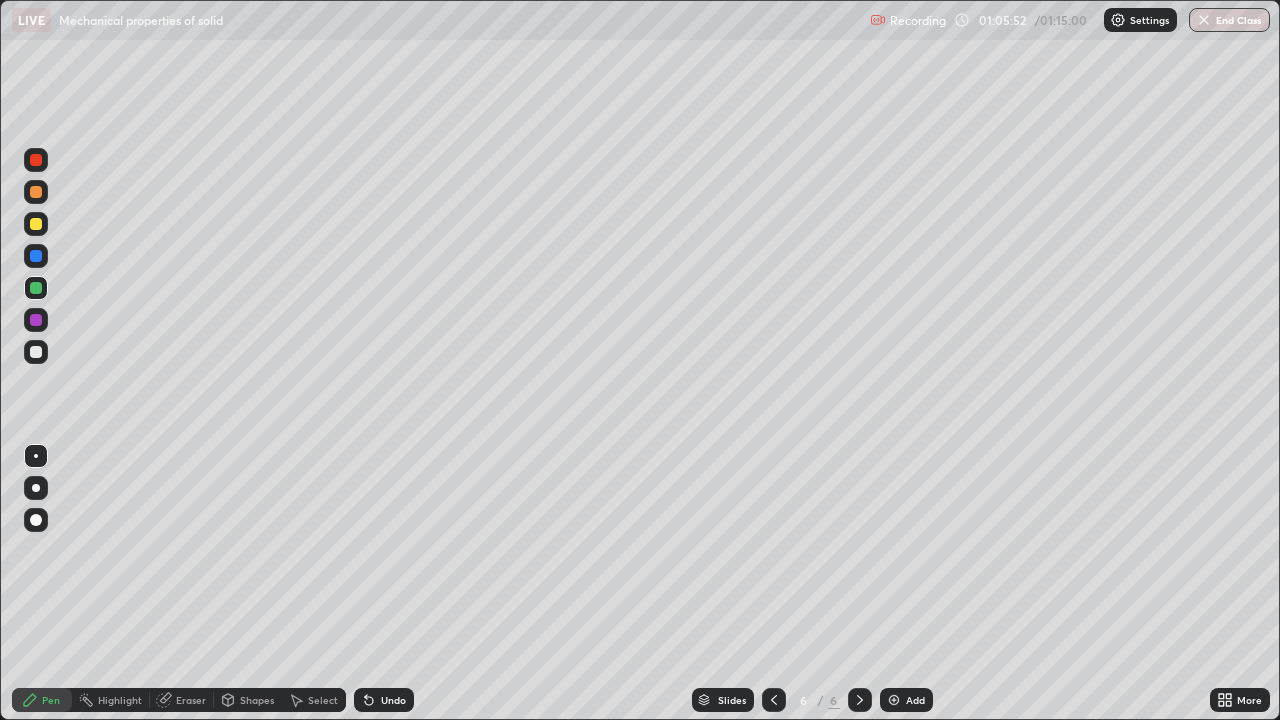 click on "Add" at bounding box center [915, 700] 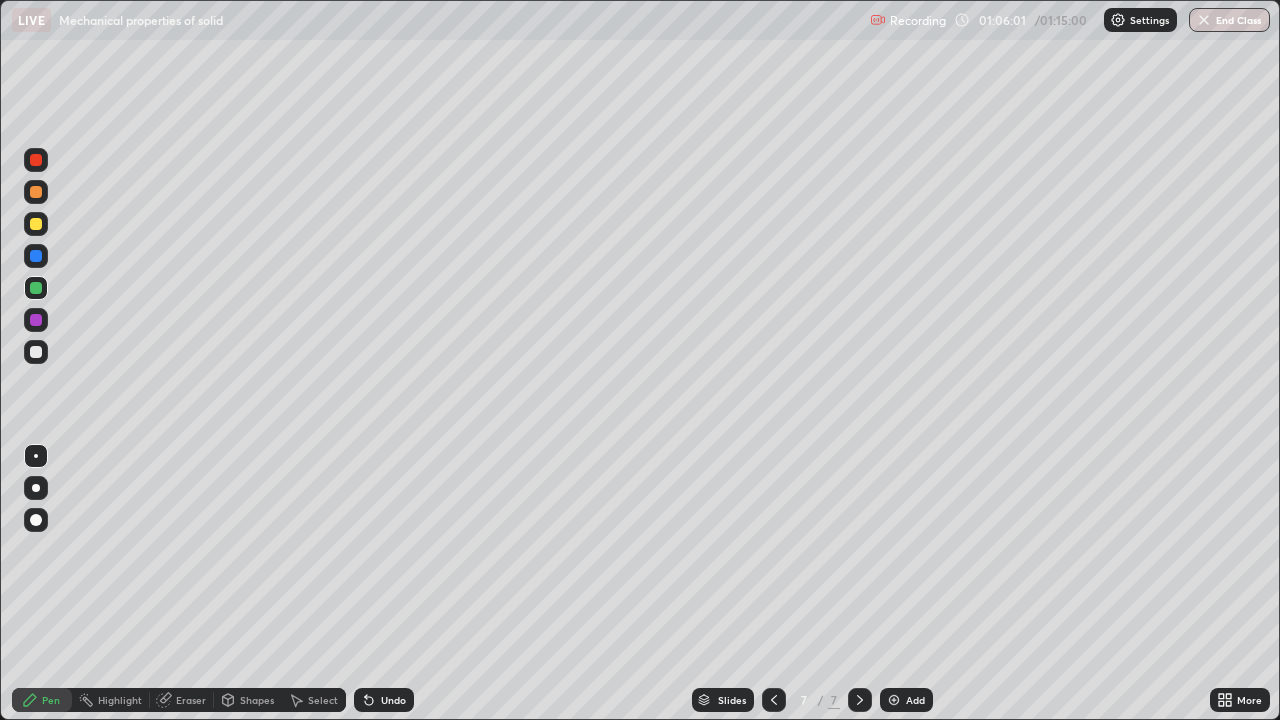 click at bounding box center (36, 352) 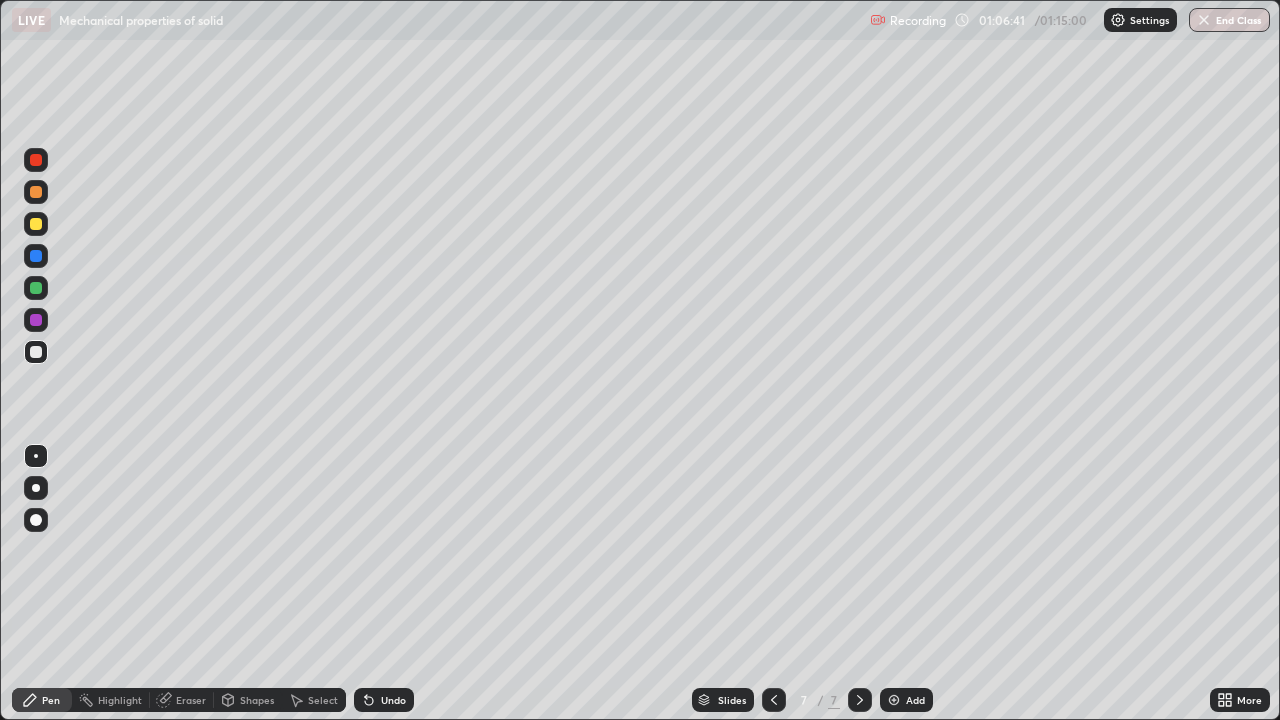 click at bounding box center (36, 224) 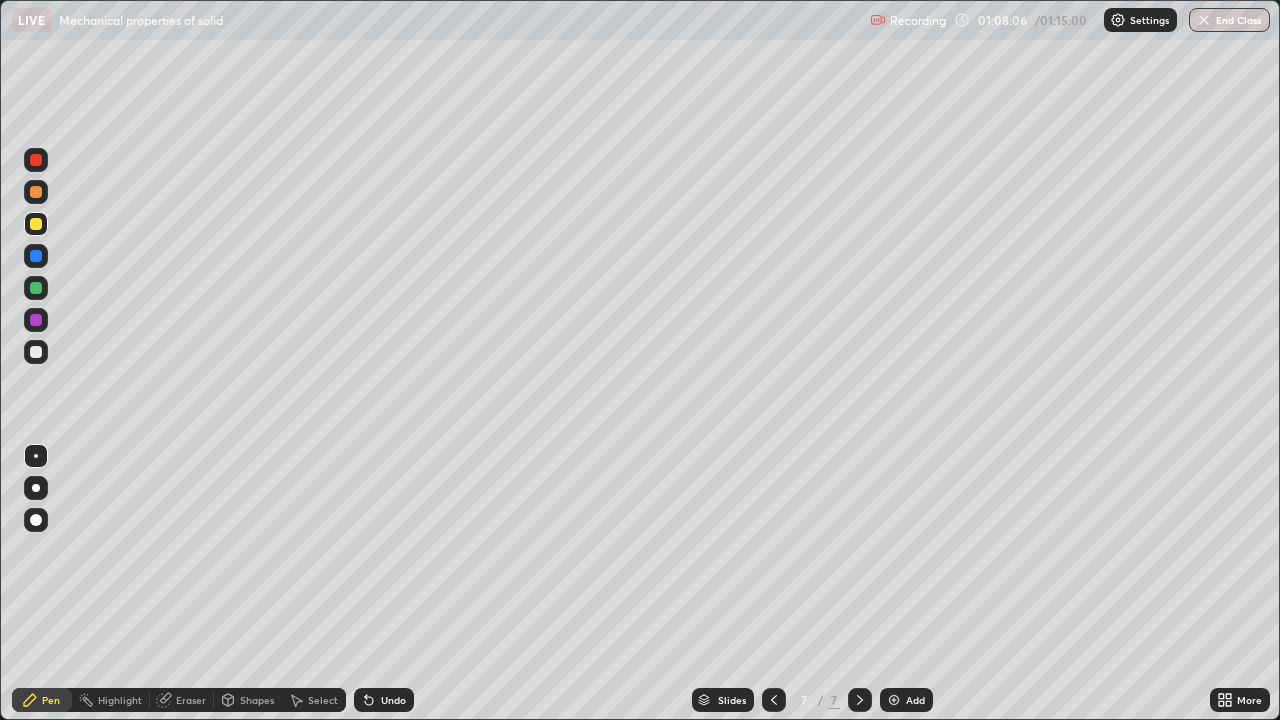 click on "Undo" at bounding box center [384, 700] 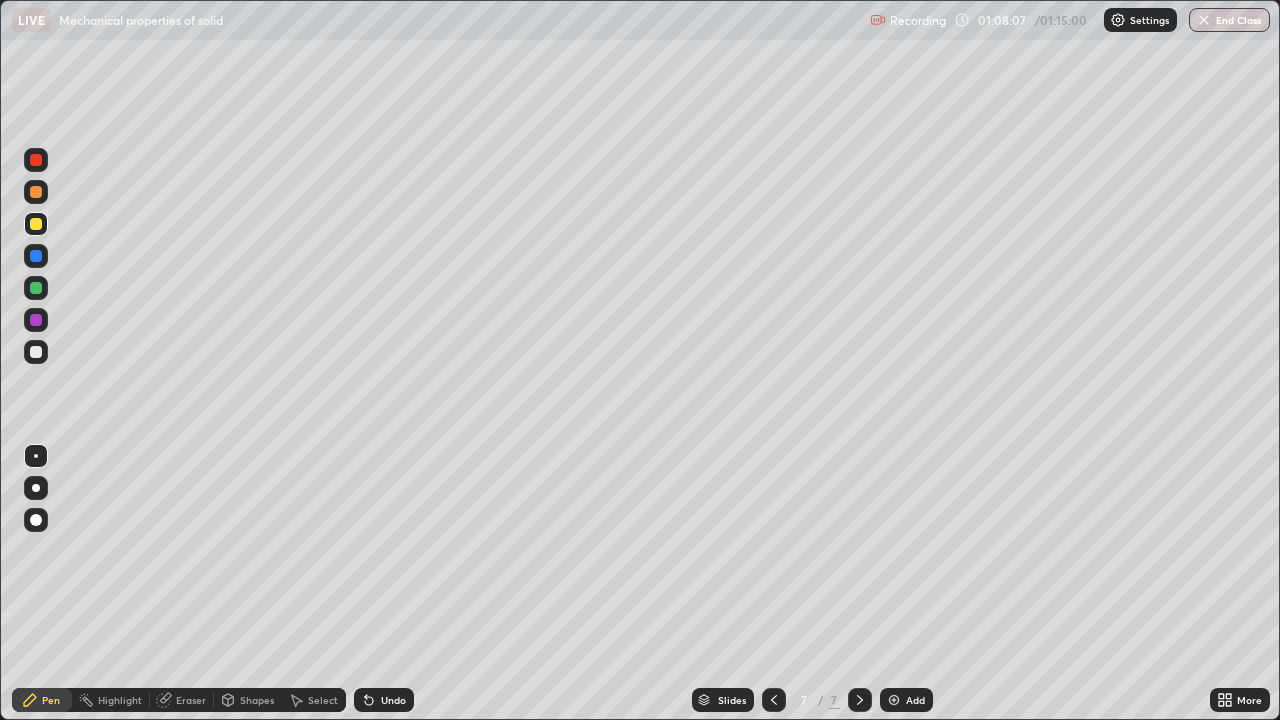 click on "Undo" at bounding box center [393, 700] 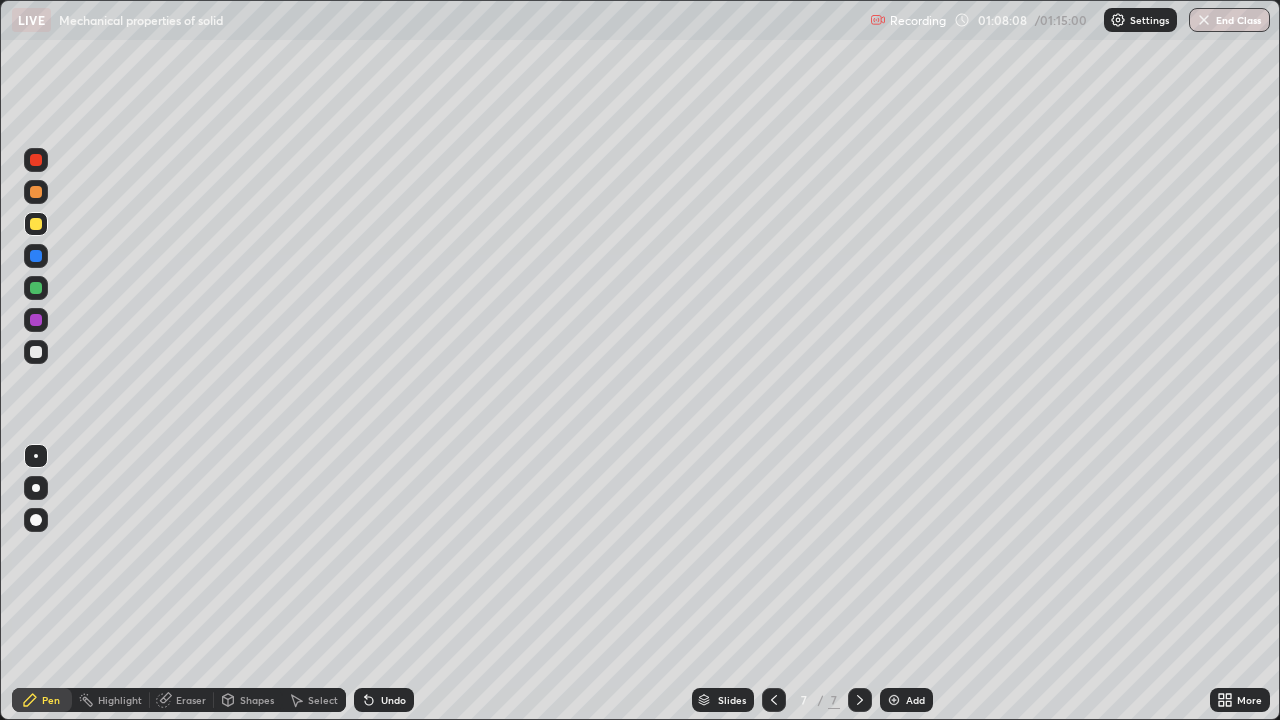 click on "Undo" at bounding box center (393, 700) 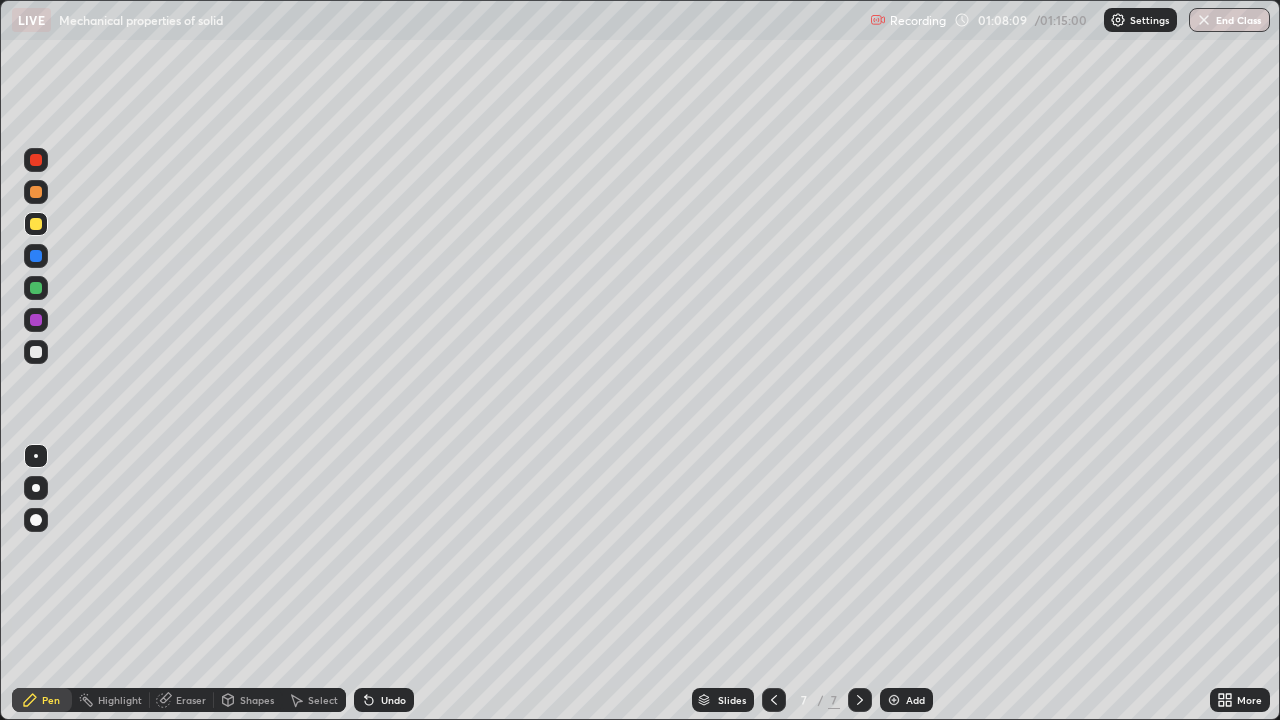 click on "Undo" at bounding box center [393, 700] 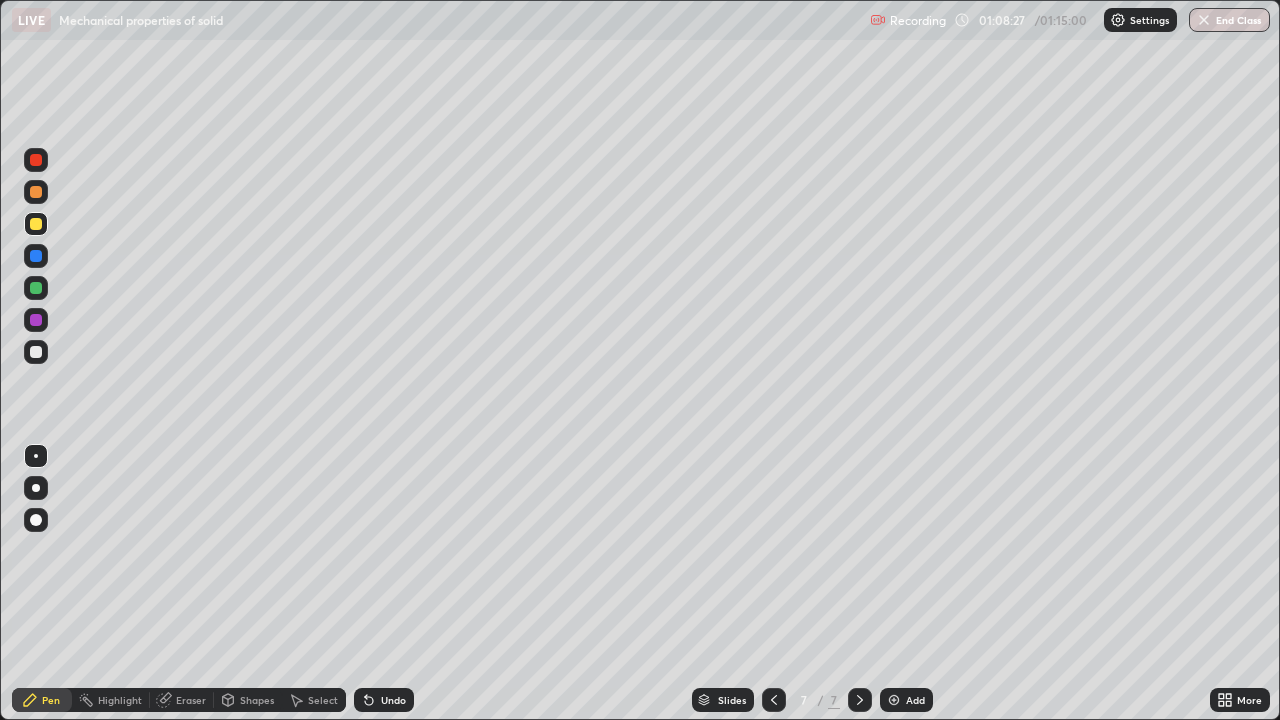 click on "Undo" at bounding box center [393, 700] 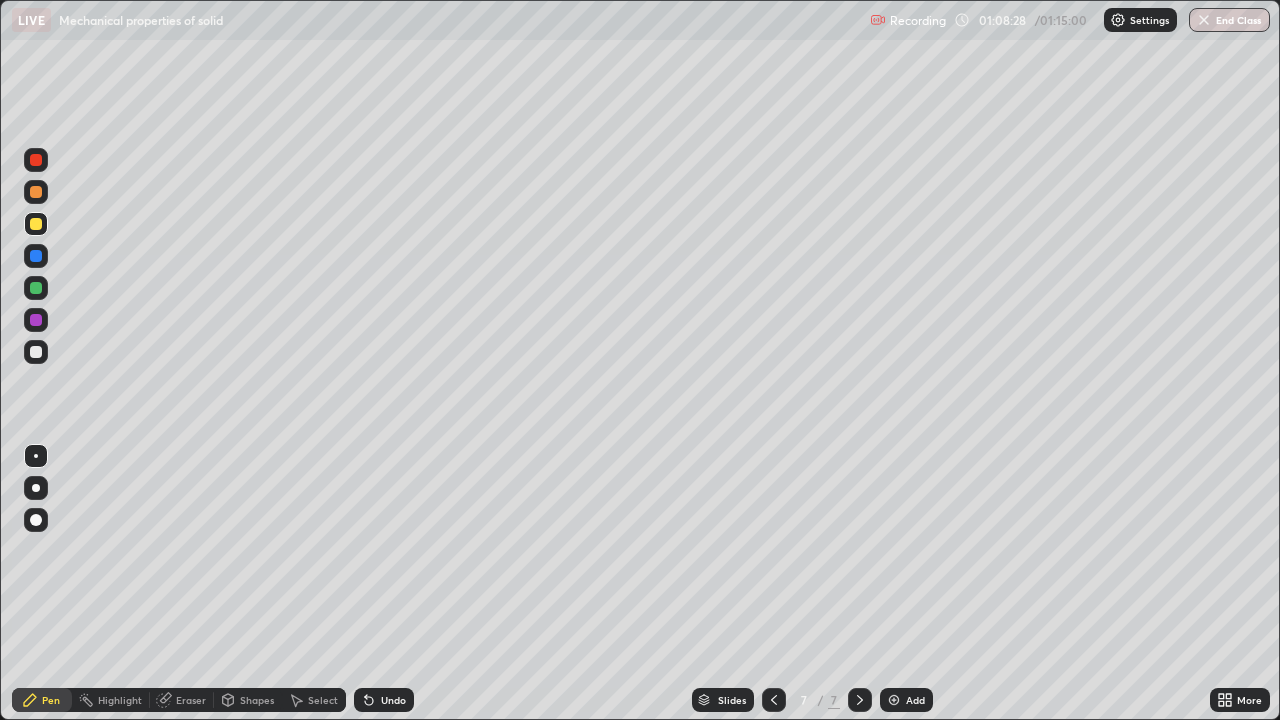 click on "Undo" at bounding box center [393, 700] 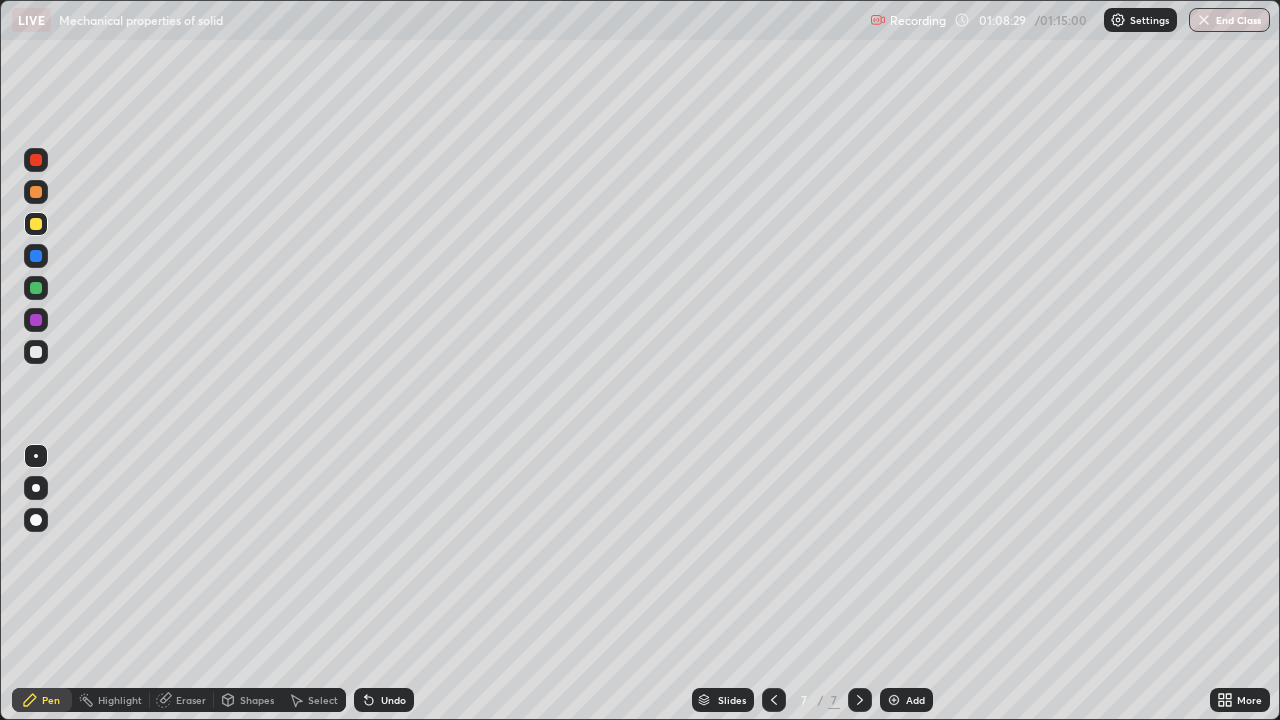 click on "Undo" at bounding box center [393, 700] 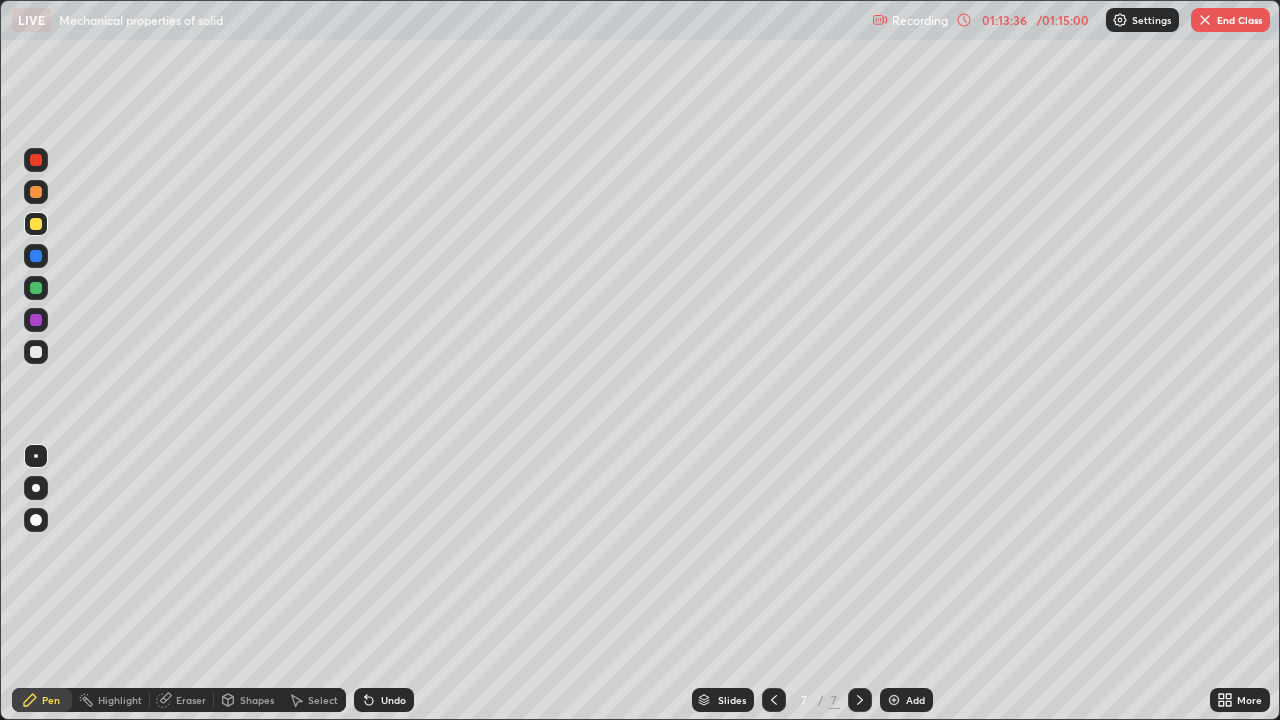 click on "Undo" at bounding box center [384, 700] 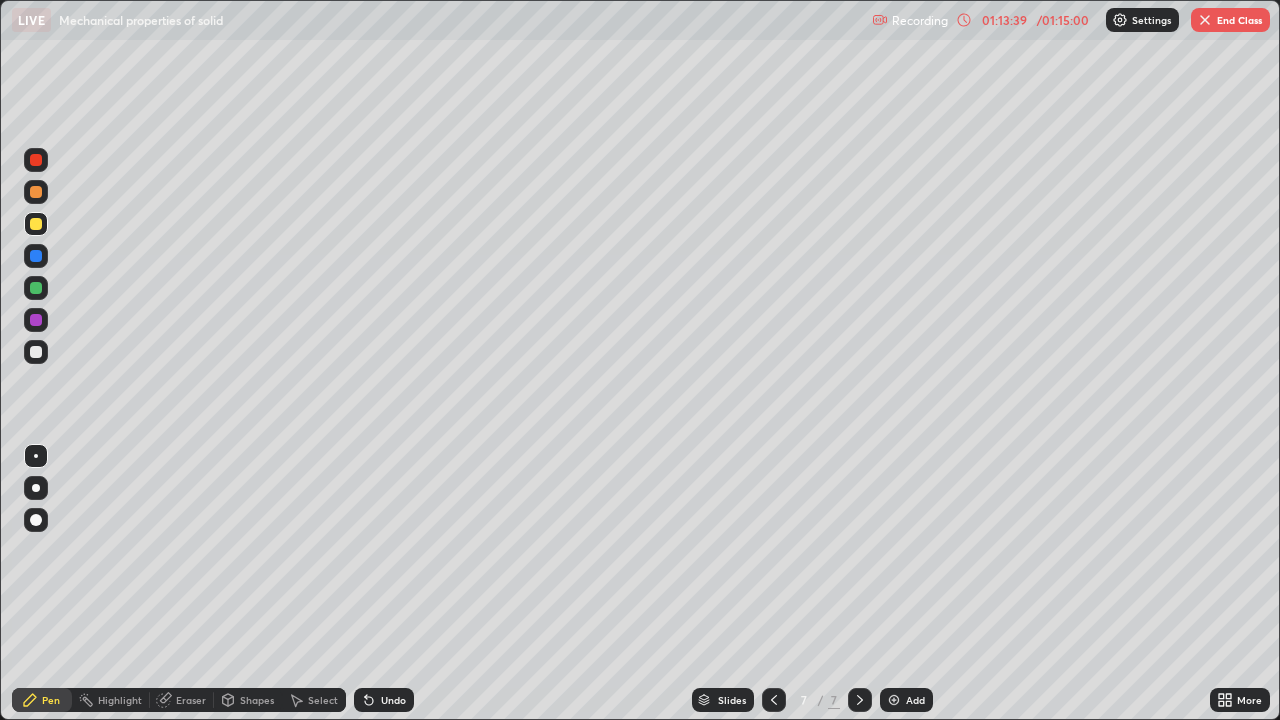 click on "Undo" at bounding box center (393, 700) 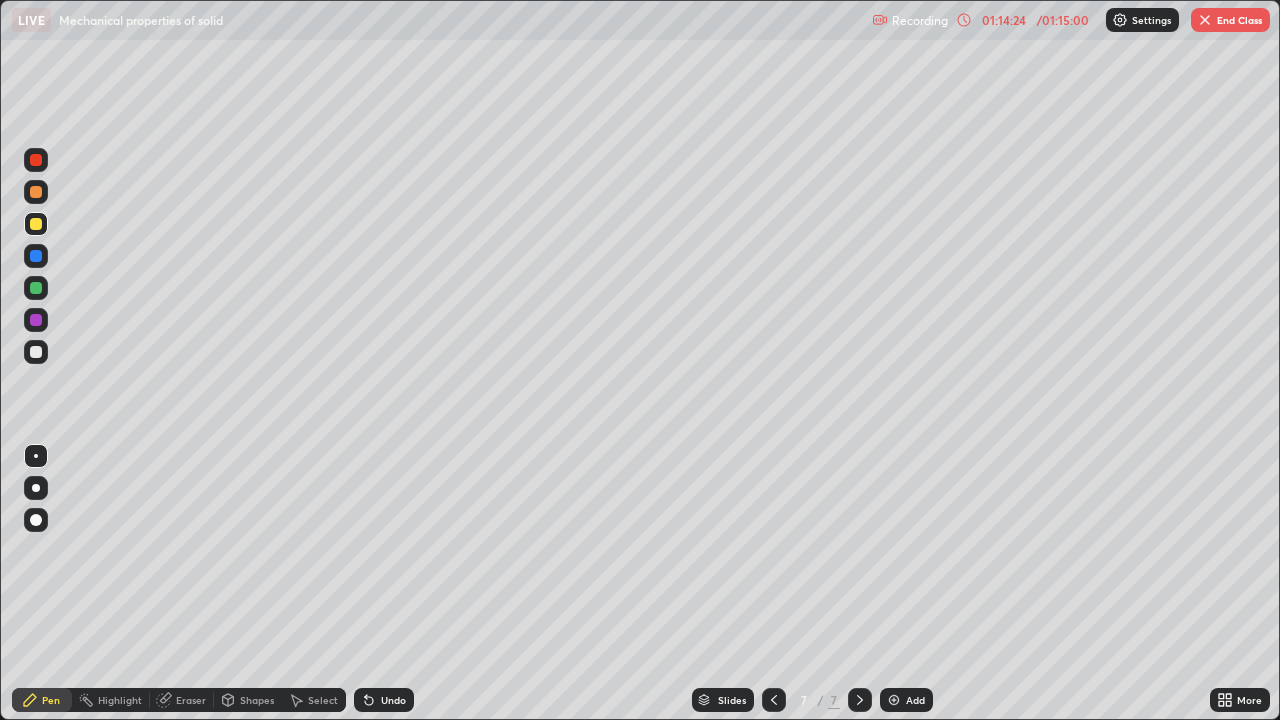 click on "End Class" at bounding box center [1230, 20] 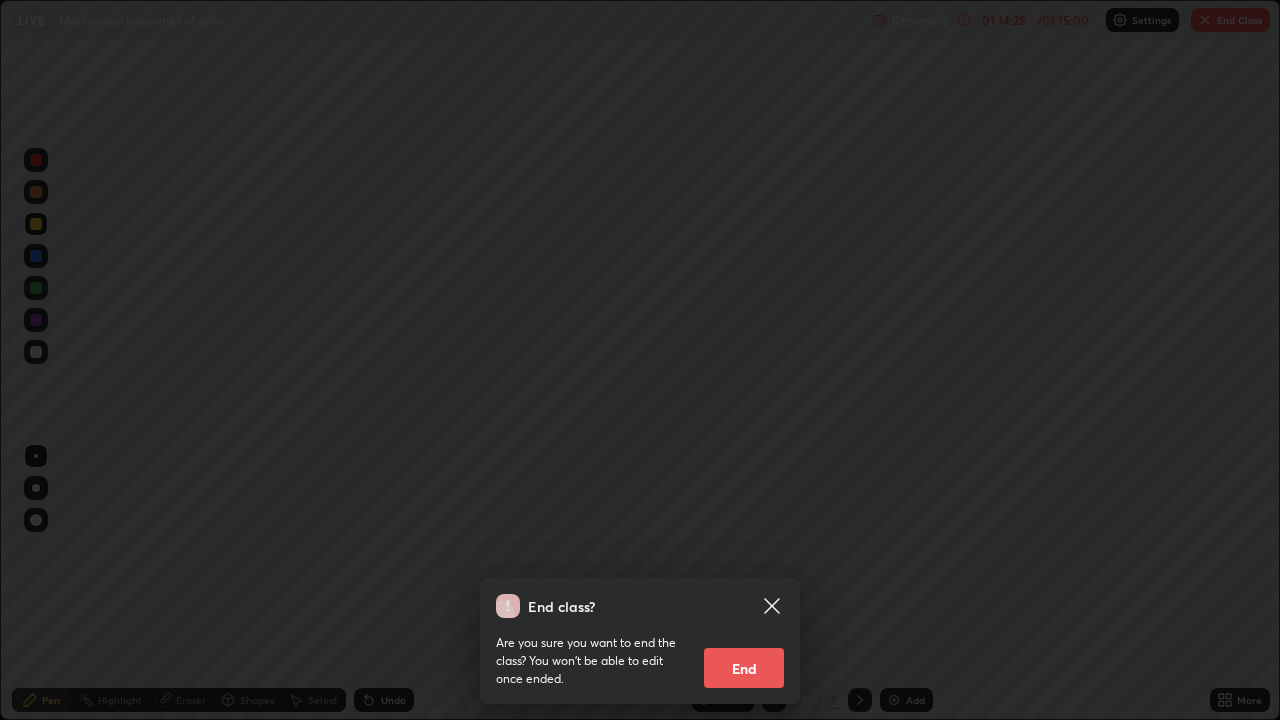 click on "End" at bounding box center (744, 668) 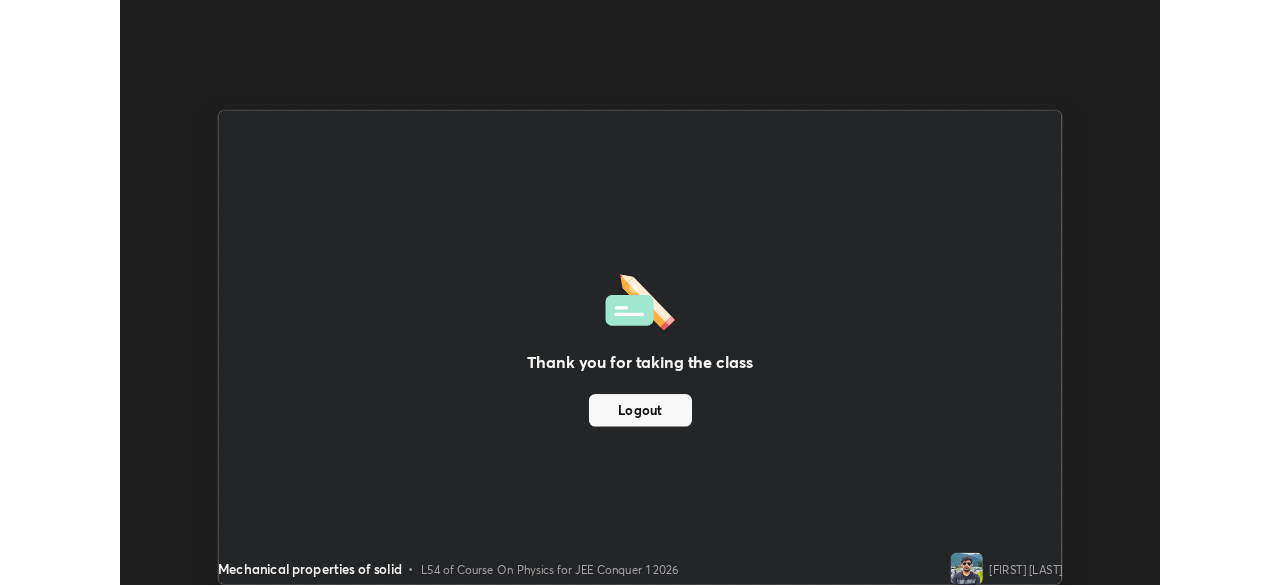 scroll, scrollTop: 585, scrollLeft: 1280, axis: both 